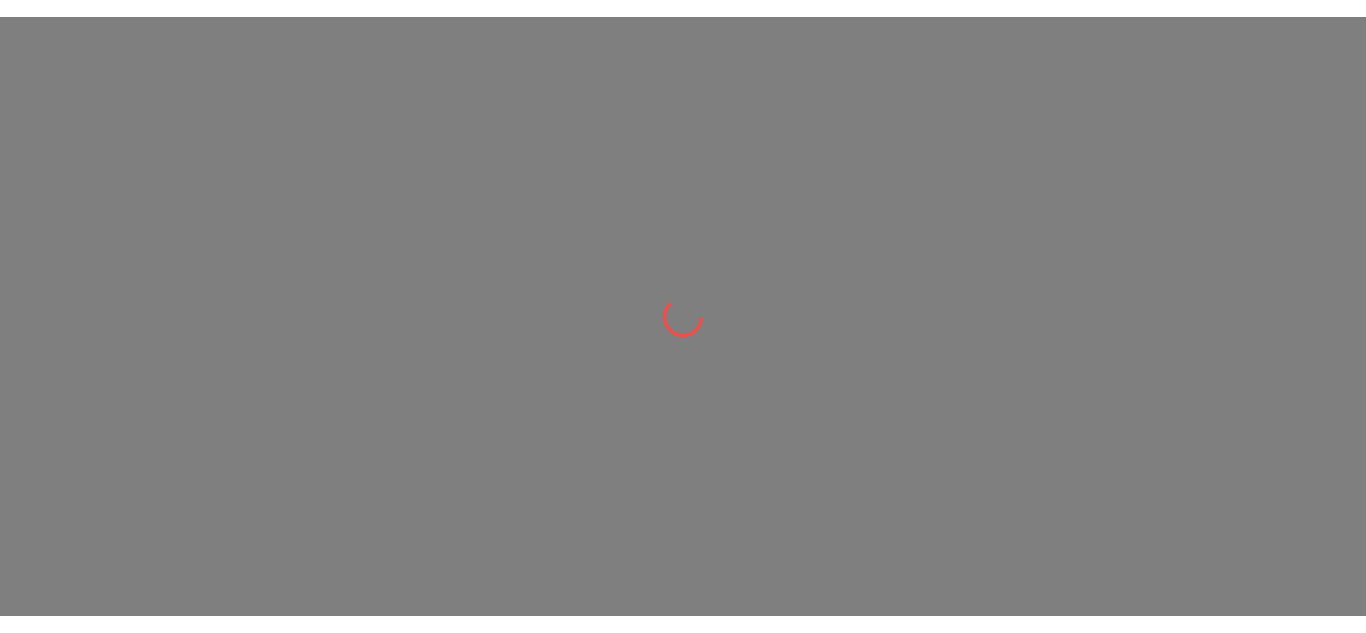 scroll, scrollTop: 0, scrollLeft: 0, axis: both 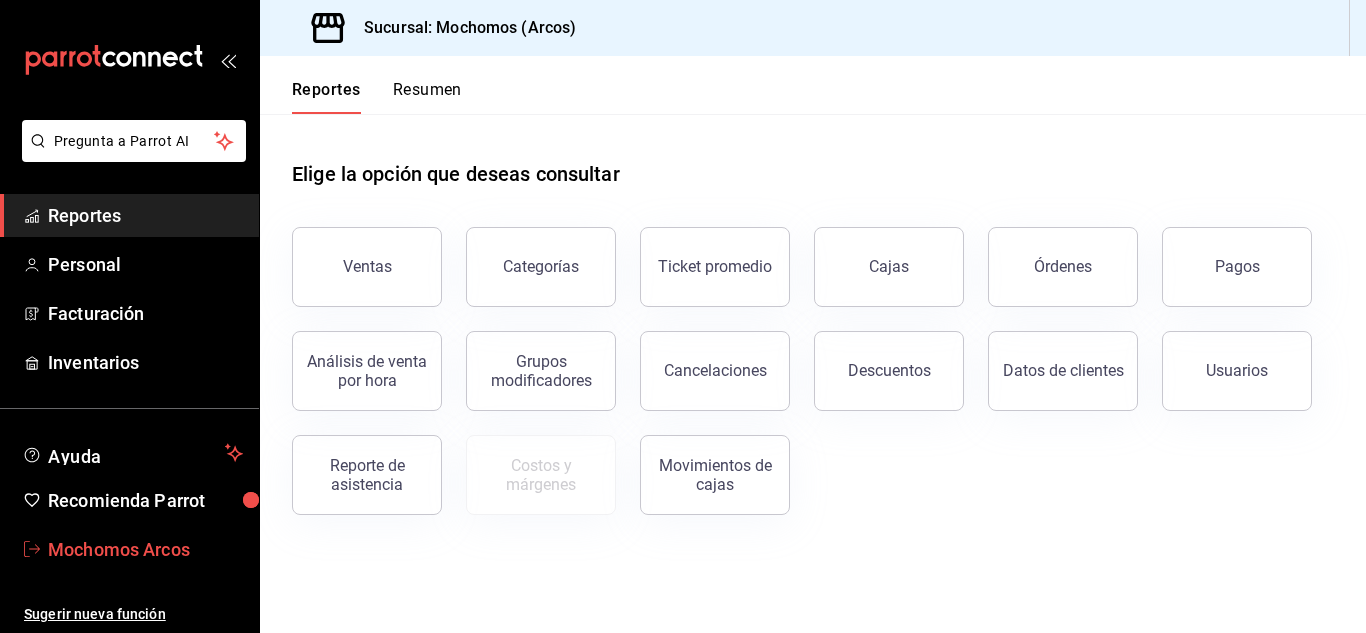 click on "Mochomos Arcos" at bounding box center (145, 549) 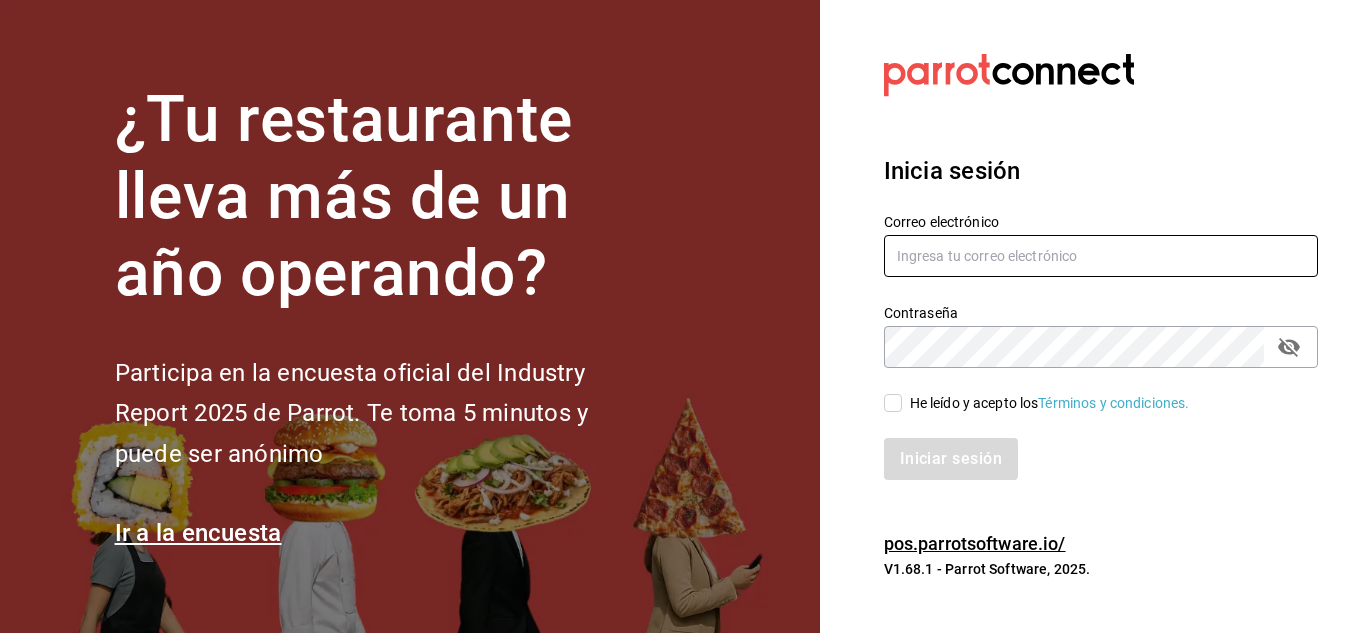 type on "mochomos.arcos@example.com" 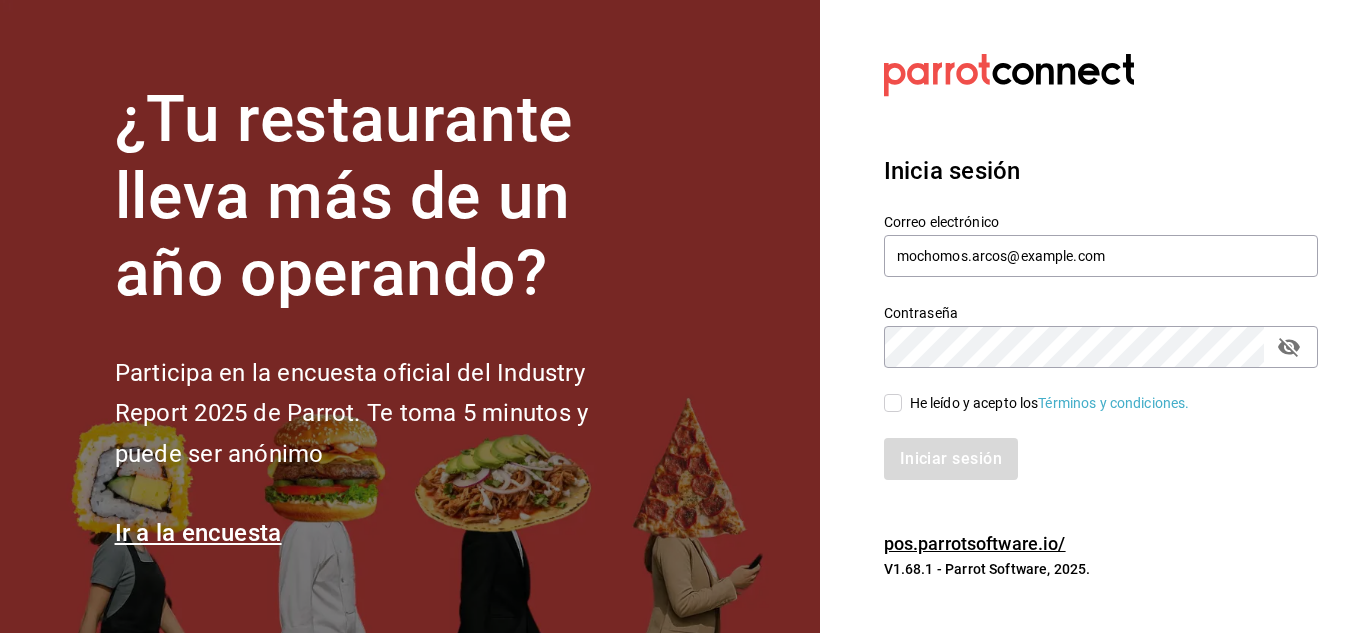 click on "He leído y acepto los  Términos y condiciones." at bounding box center (893, 403) 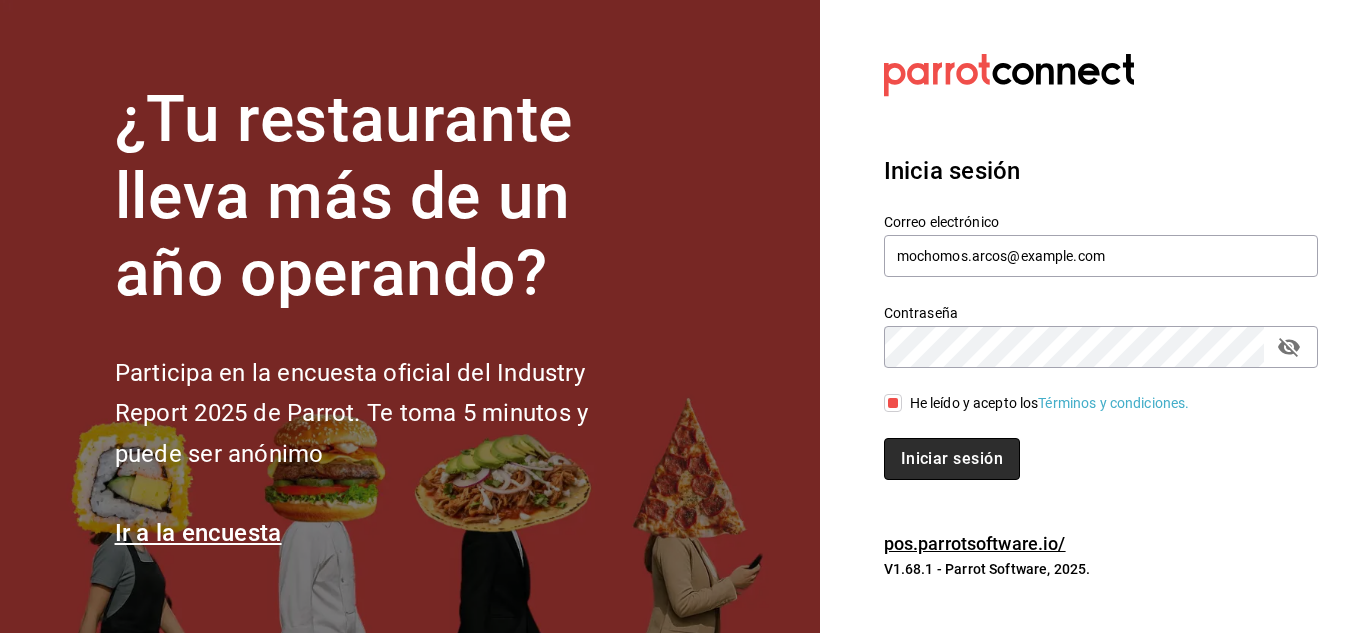 click on "Iniciar sesión" at bounding box center (952, 459) 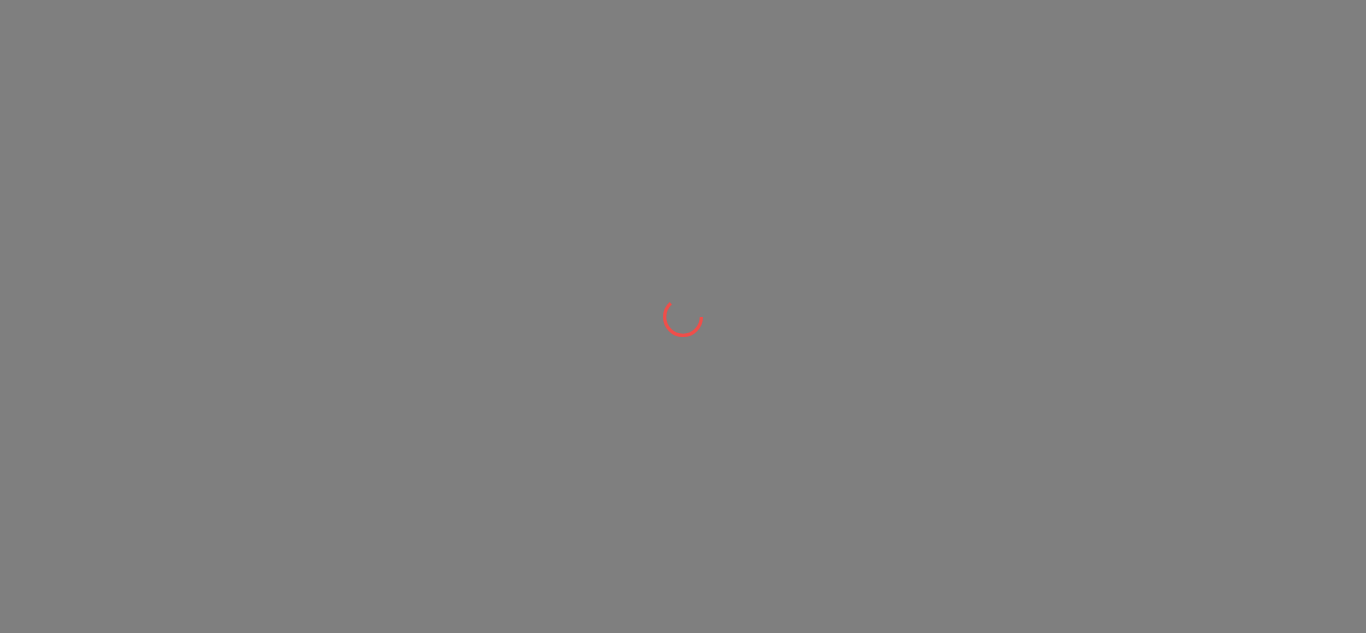 scroll, scrollTop: 0, scrollLeft: 0, axis: both 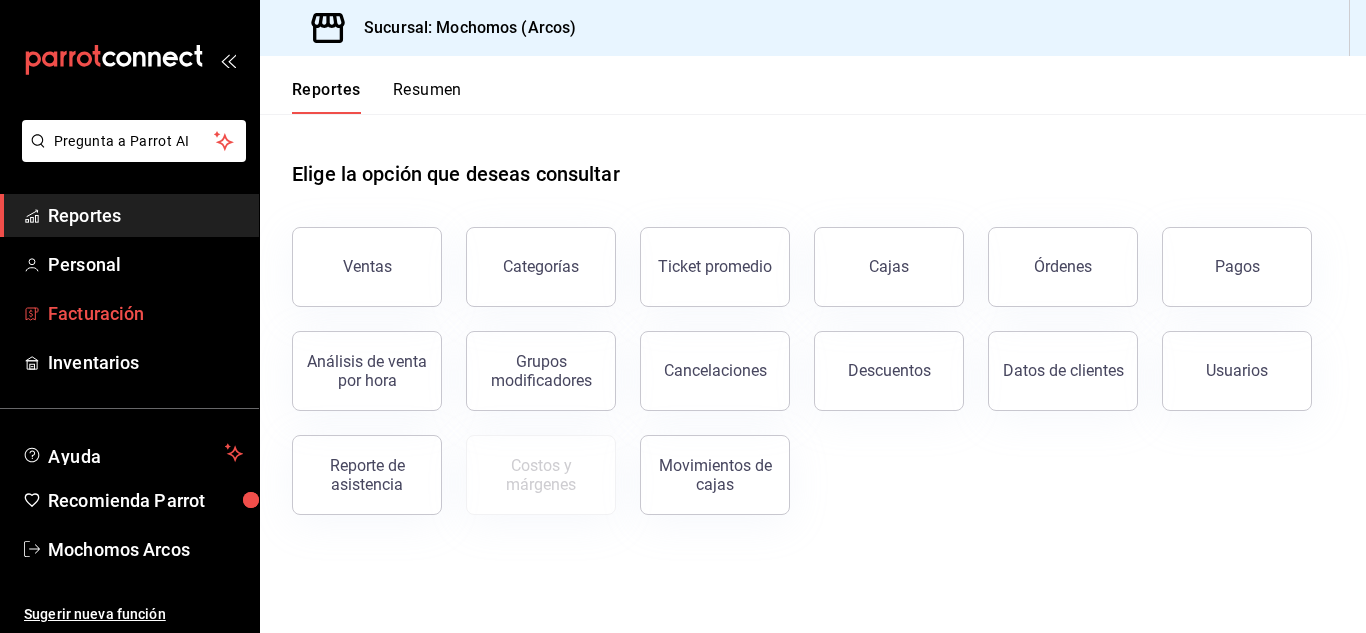 click on "Facturación" at bounding box center (145, 313) 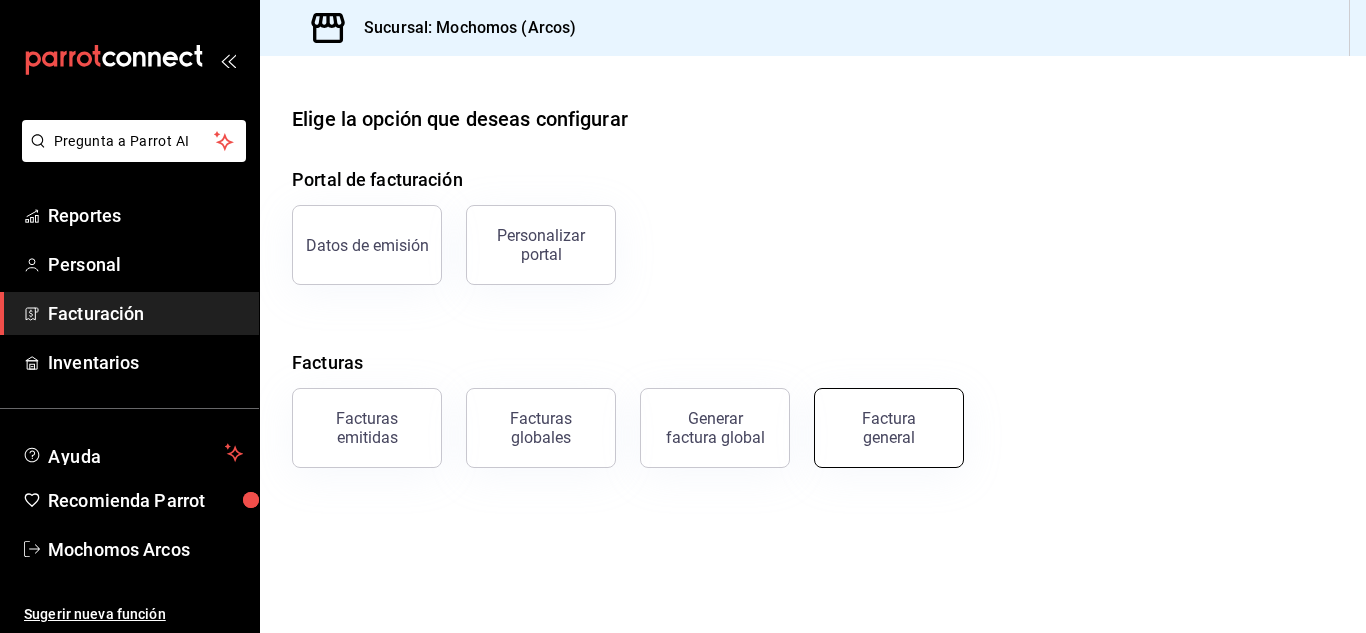 click on "Factura general" at bounding box center [889, 428] 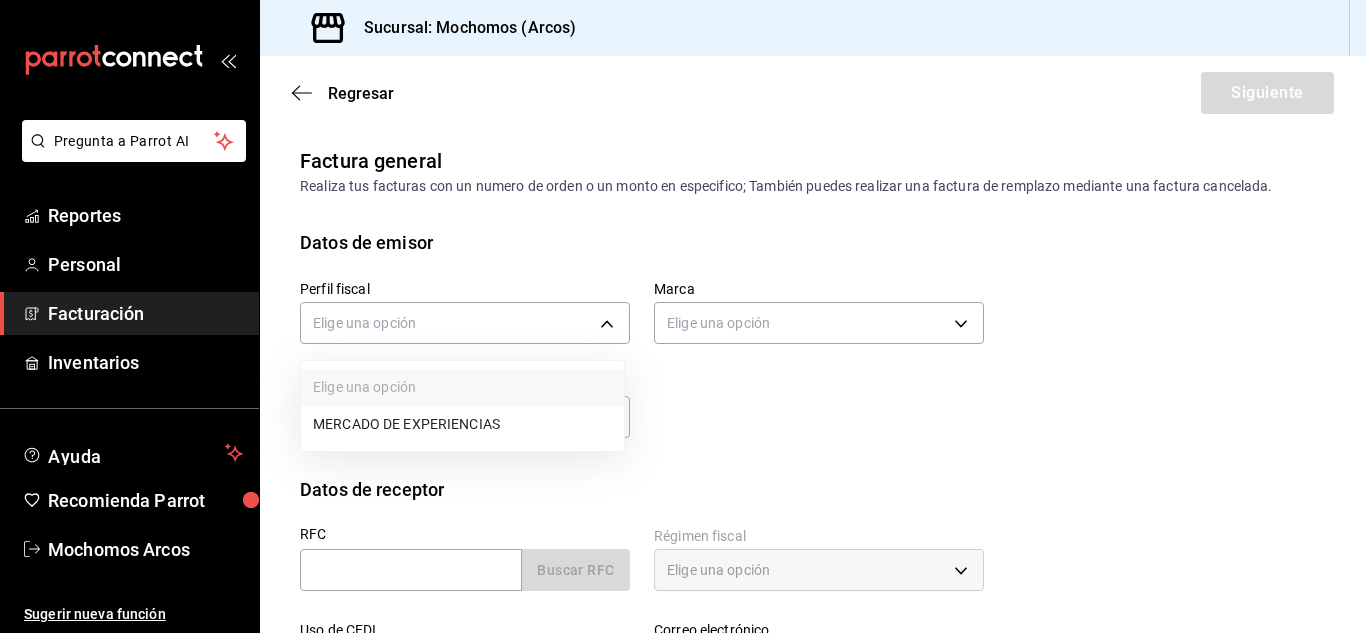 click on "Pregunta a Parrot AI Reportes   Personal   Facturación   Inventarios   Ayuda Recomienda Parrot   Mochomos Arcos   Sugerir nueva función   Sucursal: Mochomos (Arcos) Regresar Siguiente Factura general Realiza tus facturas con un numero de orden o un monto en especifico; También puedes realizar una factura de remplazo mediante una factura cancelada. Datos de emisor Perfil fiscal Elige una opción Marca Elige una opción Tipo de comprobante Ingreso I Datos de receptor RFC Buscar RFC Régimen fiscal Elige una opción Uso de CFDI Elige una opción Correo electrónico Dirección Calle # exterior # interior Código postal Estado ​ Municipio ​ Colonia ​ GANA 1 MES GRATIS EN TU SUSCRIPCIÓN AQUÍ ¿Recuerdas cómo empezó tu restaurante?
Hoy puedes ayudar a un colega a tener el mismo cambio que tú viviste.
Recomienda Parrot directamente desde tu Portal Administrador.
Es fácil y rápido.
🎁 Por cada restaurante que se una, ganas 1 mes gratis. Pregunta a Parrot AI Reportes   Personal   Facturación" at bounding box center (683, 316) 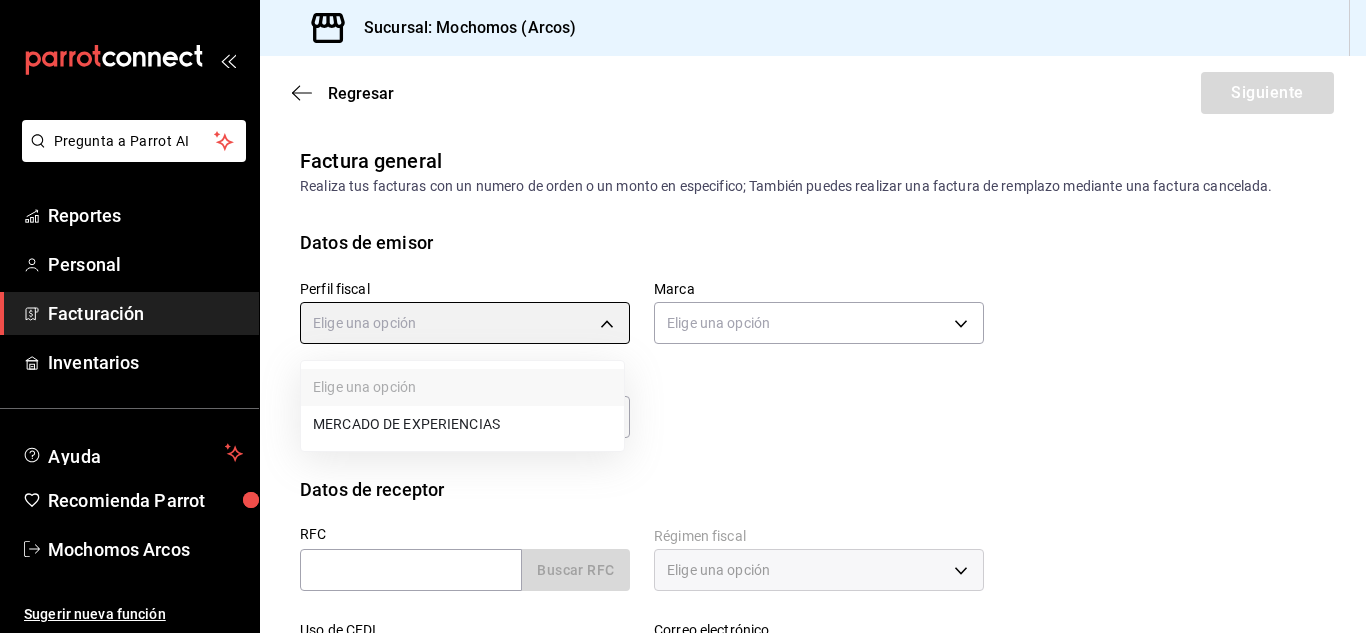 type on "0d9729ad-d774-4c6b-aaed-48863b9fa049" 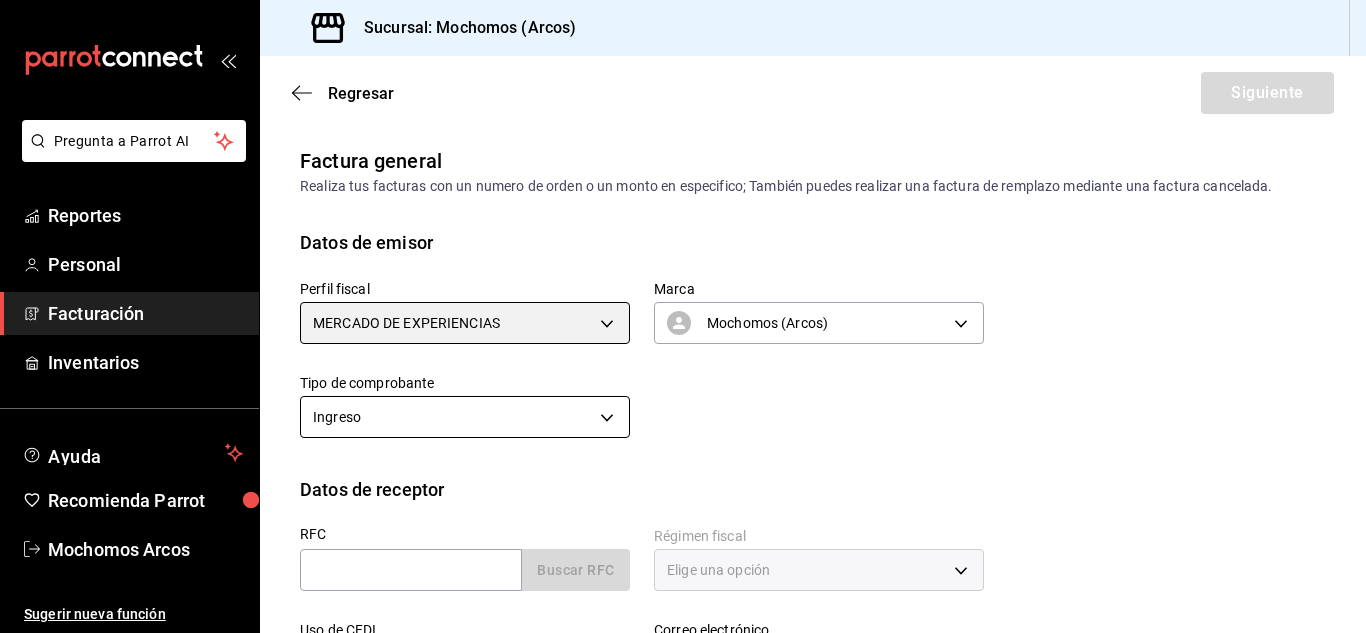 scroll, scrollTop: 100, scrollLeft: 0, axis: vertical 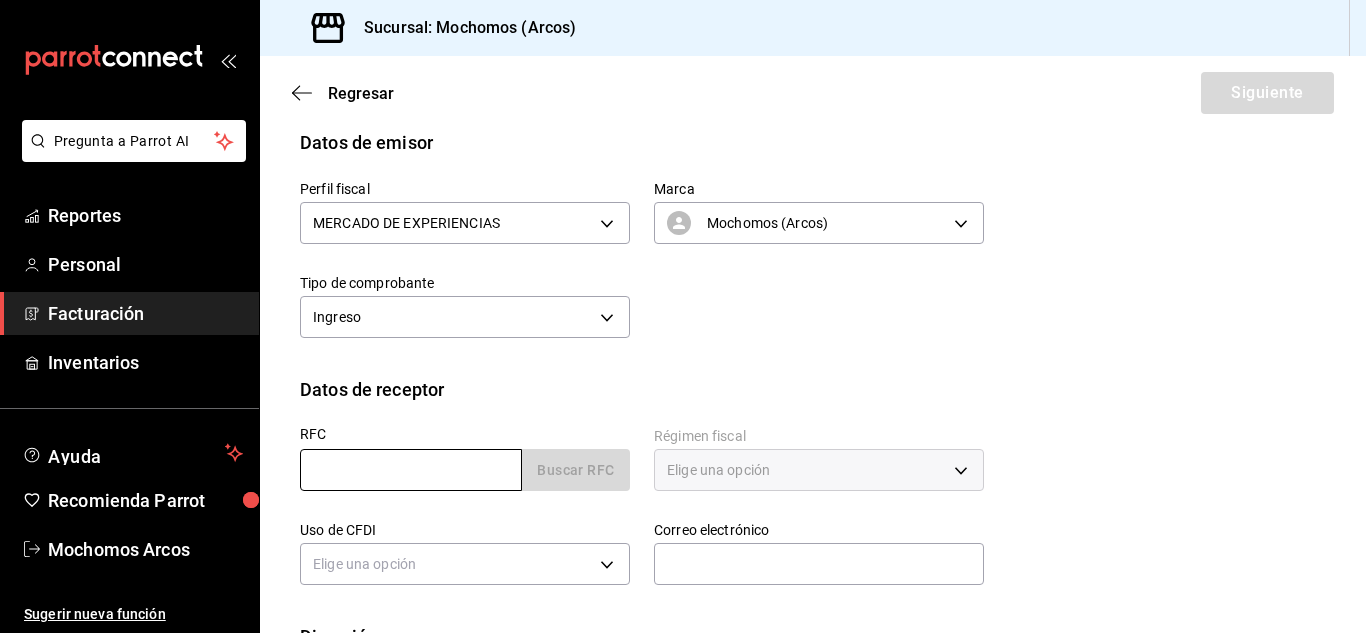 paste on "AFA170712GY7" 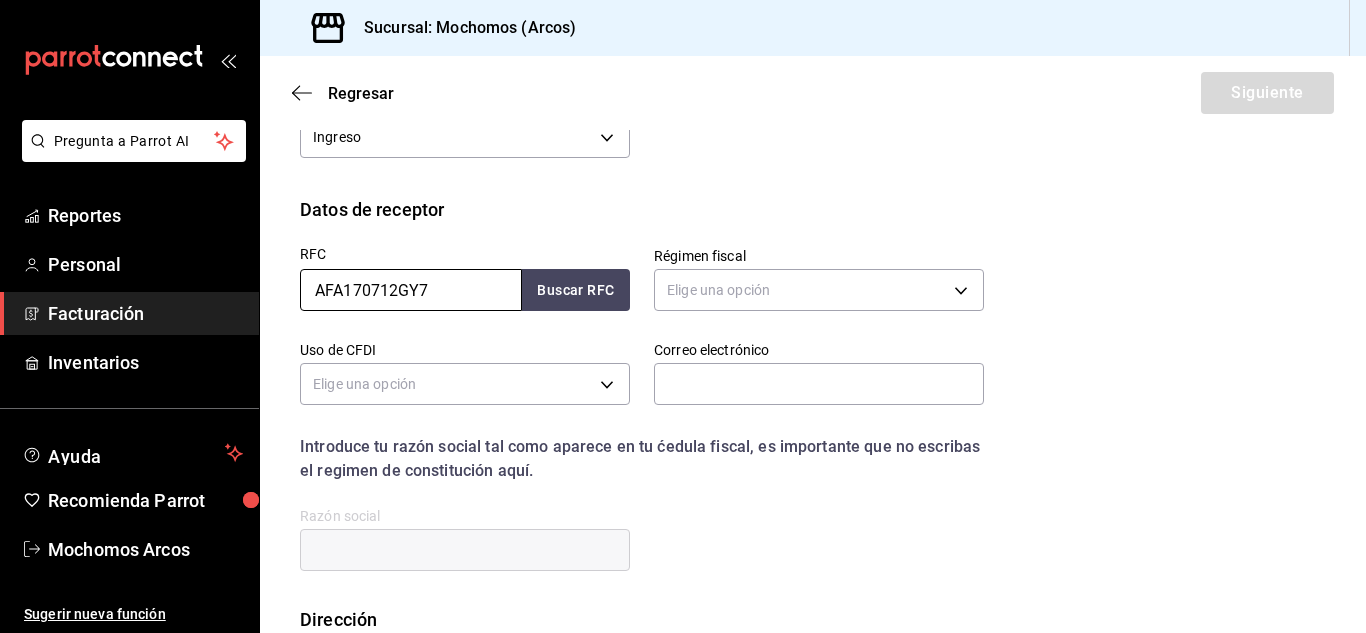 scroll, scrollTop: 300, scrollLeft: 0, axis: vertical 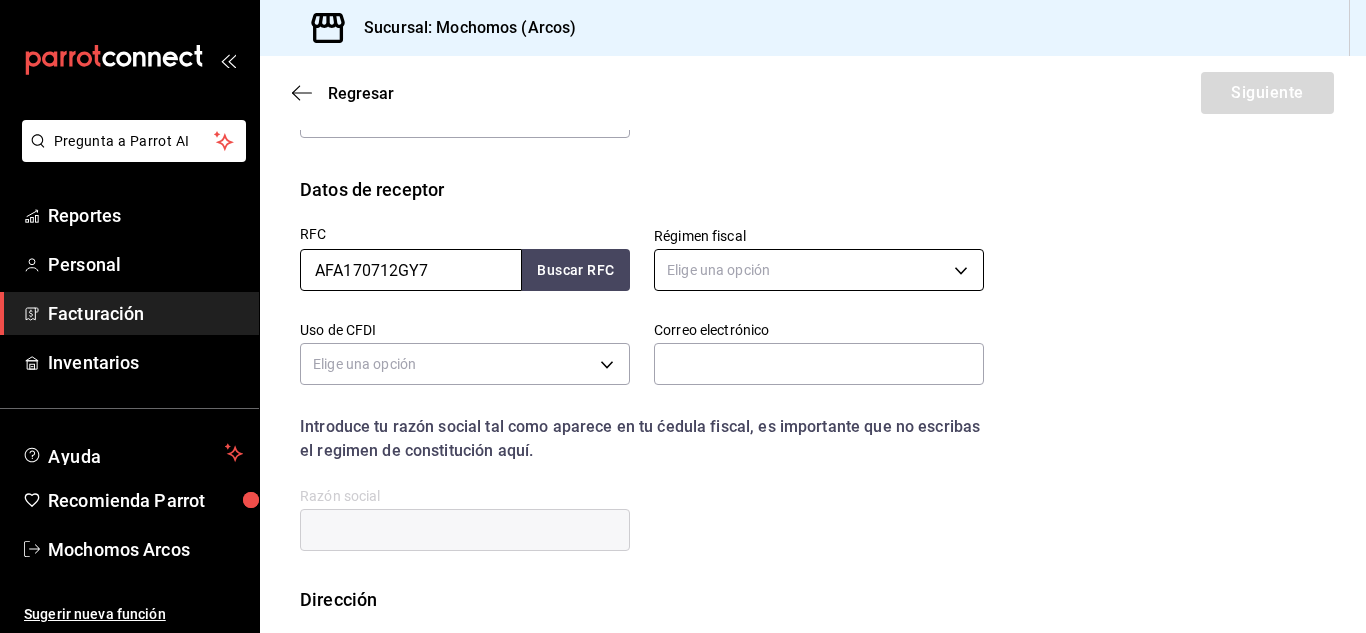 type on "AFA170712GY7" 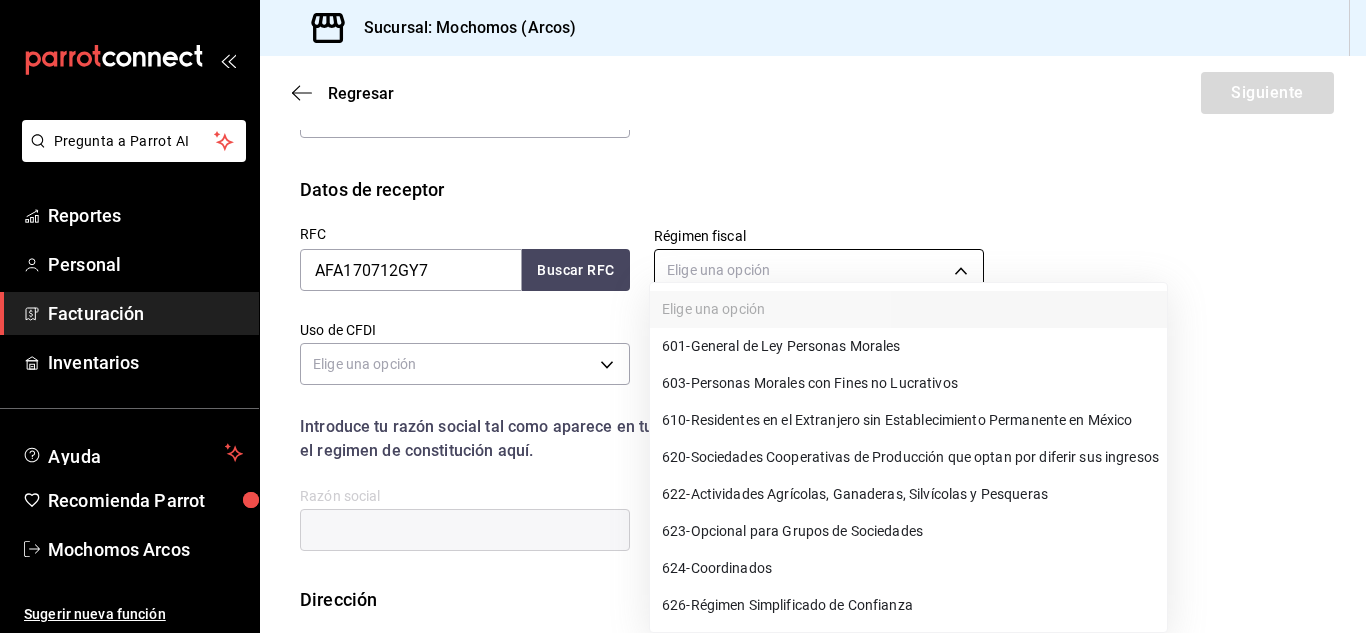 click on "Pregunta a Parrot AI Reportes   Personal   Facturación   Inventarios   Ayuda Recomienda Parrot   Mochomos Arcos   Sugerir nueva función   Sucursal: Mochomos (Arcos) Regresar Siguiente Factura general Realiza tus facturas con un numero de orden o un monto en especifico; También puedes realizar una factura de remplazo mediante una factura cancelada. Datos de emisor Perfil fiscal MERCADO DE EXPERIENCIAS 0d9729ad-d774-4c6b-aaed-48863b9fa049 Marca Mochomos (Arcos) dd36a3dd-8c35-4563-bc3a-0ae6137ce787 Tipo de comprobante Ingreso I Datos de receptor RFC AFA170712GY7 Buscar RFC Régimen fiscal Elige una opción Uso de CFDI Elige una opción Correo electrónico Introduce tu razón social tal como aparece en tu ćedula fiscal, es importante que no escribas el regimen de constitución aquí. company Razón social Dirección Calle # exterior # interior Código postal Estado ​ Municipio ​ Colonia ​ GANA 1 MES GRATIS EN TU SUSCRIPCIÓN AQUÍ Pregunta a Parrot AI Reportes   Personal   Facturación   Inventarios" at bounding box center [683, 316] 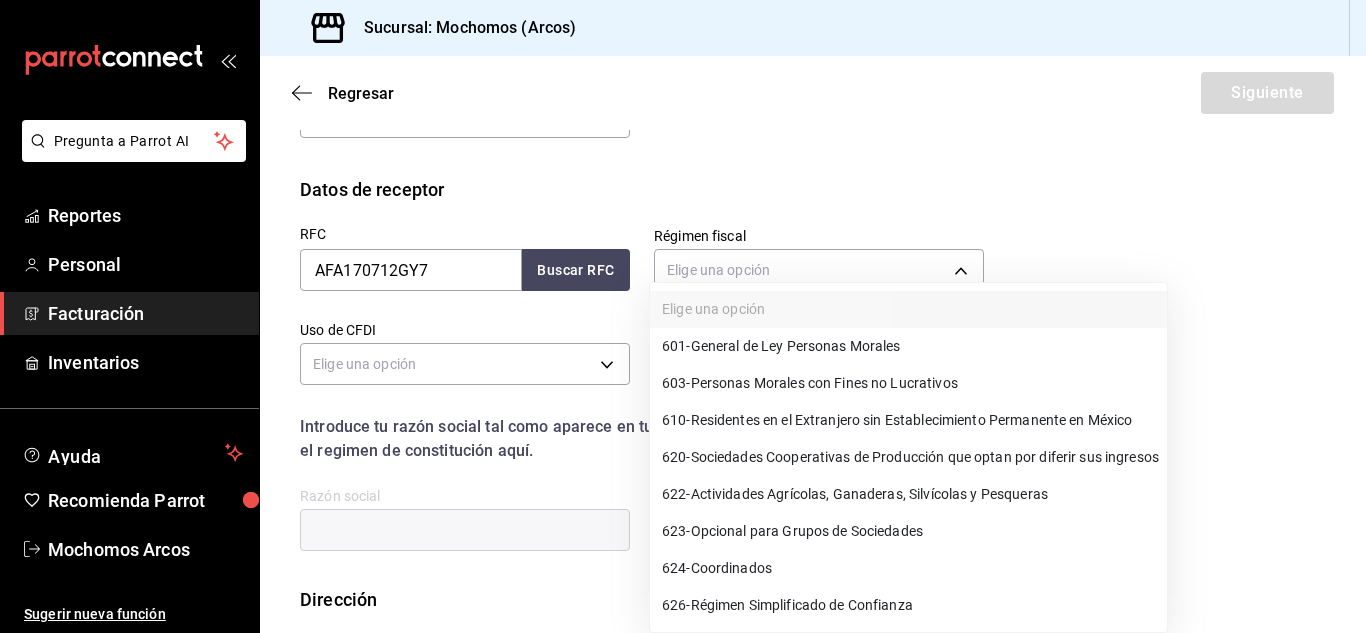click on "601  -  General de Ley Personas Morales" at bounding box center (781, 346) 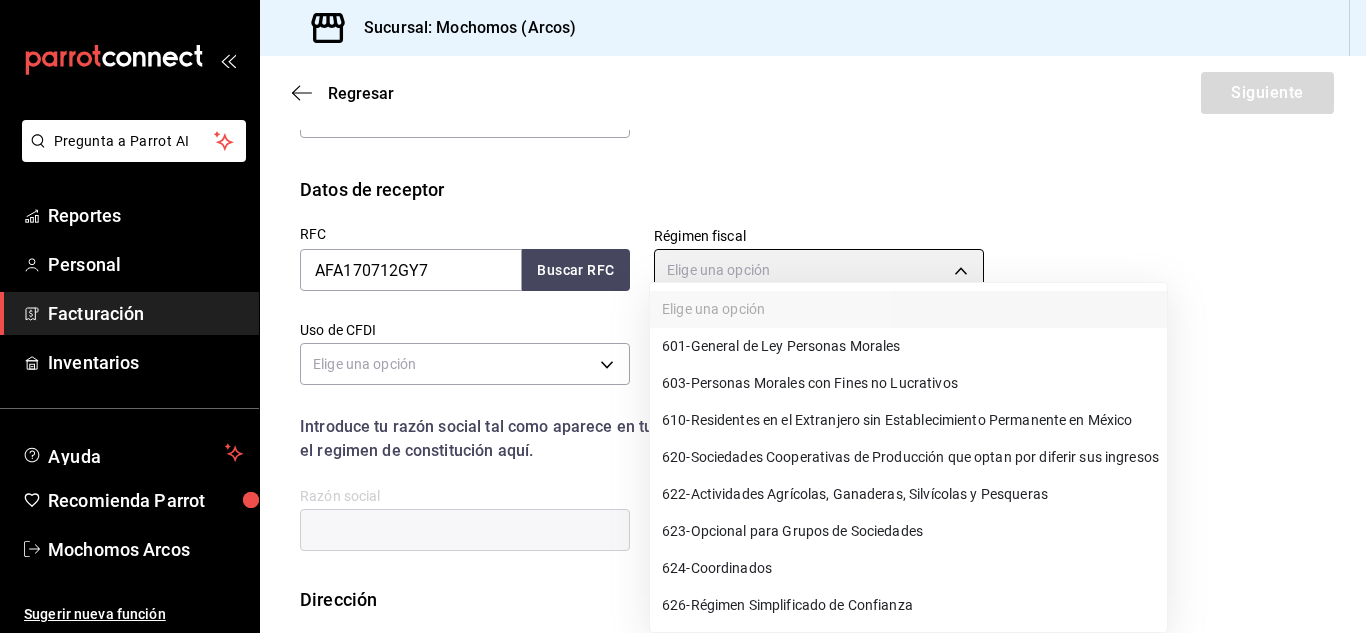 type on "601" 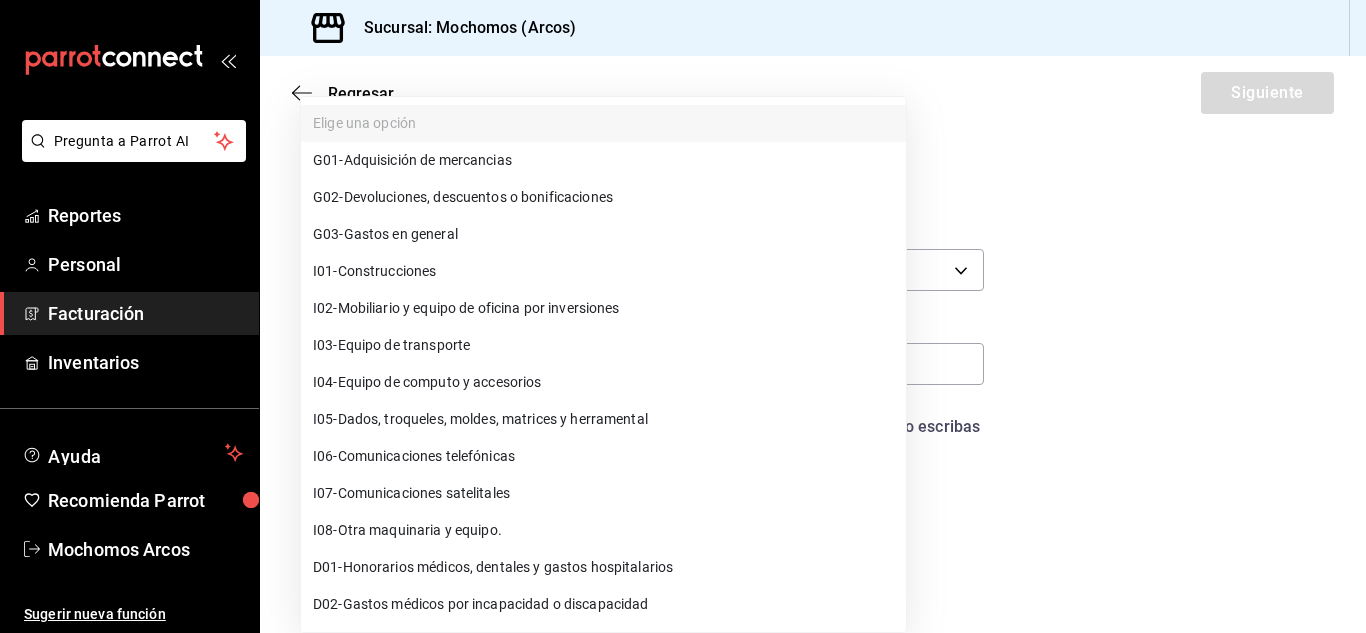 click on "Pregunta a Parrot AI Reportes   Personal   Facturación   Inventarios   Ayuda Recomienda Parrot   Mochomos Arcos   Sugerir nueva función   Sucursal: Mochomos (Arcos) Regresar Siguiente Factura general Realiza tus facturas con un numero de orden o un monto en especifico; También puedes realizar una factura de remplazo mediante una factura cancelada. Datos de emisor Perfil fiscal MERCADO DE EXPERIENCIAS 0d9729ad-d774-4c6b-aaed-48863b9fa049 Marca Mochomos (Arcos) dd36a3dd-8c35-4563-bc3a-0ae6137ce787 Tipo de comprobante Ingreso I Datos de receptor RFC AFA170712GY7 Buscar RFC Régimen fiscal 601  -  General de Ley Personas Morales 601 Uso de CFDI Elige una opción Correo electrónico Introduce tu razón social tal como aparece en tu ćedula fiscal, es importante que no escribas el regimen de constitución aquí. company Razón social Dirección Calle # exterior # interior Código postal Estado ​ Municipio ​ Colonia ​ GANA 1 MES GRATIS EN TU SUSCRIPCIÓN AQUÍ Pregunta a Parrot AI Reportes   Personal" at bounding box center (683, 316) 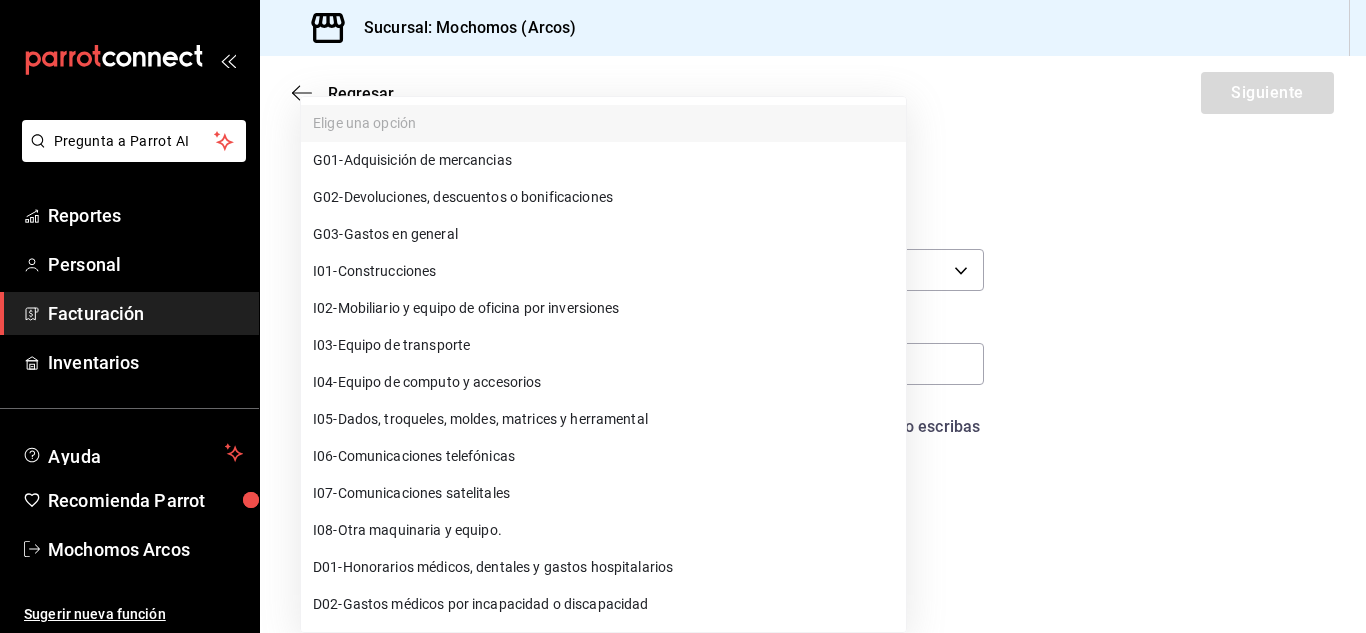click on "G03  -  Gastos en general" at bounding box center (385, 234) 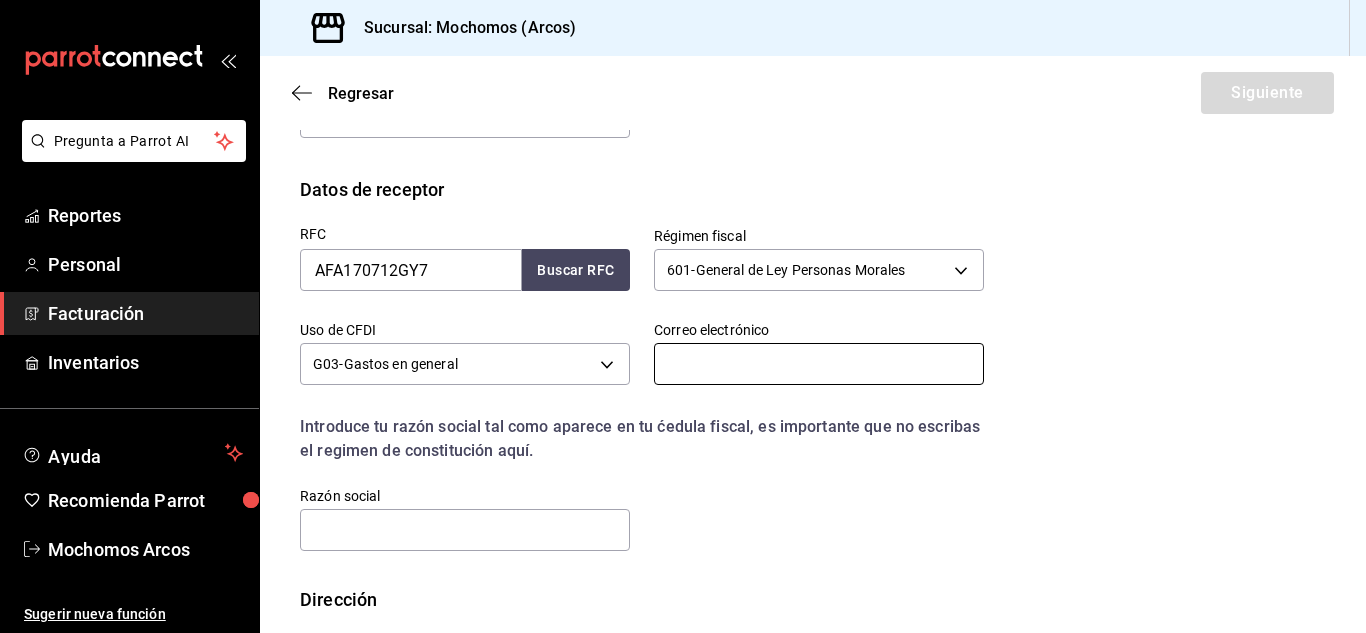 click at bounding box center (819, 364) 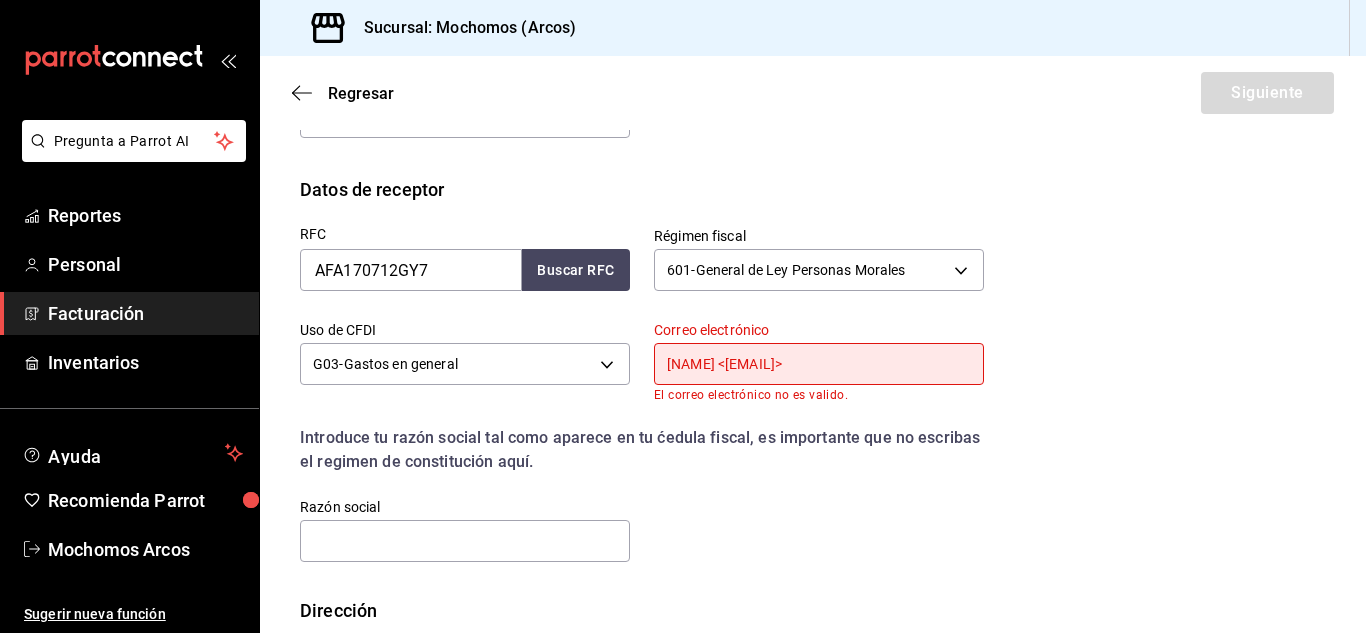 scroll, scrollTop: 0, scrollLeft: 53, axis: horizontal 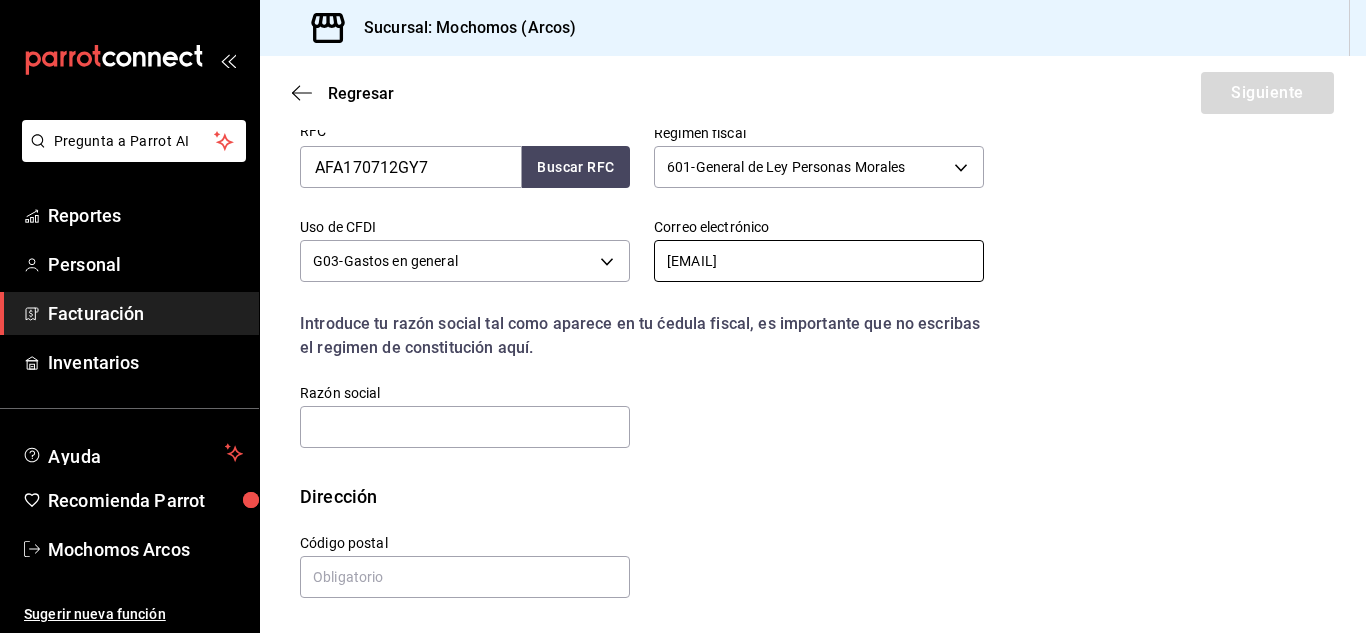 type on "[EMAIL]" 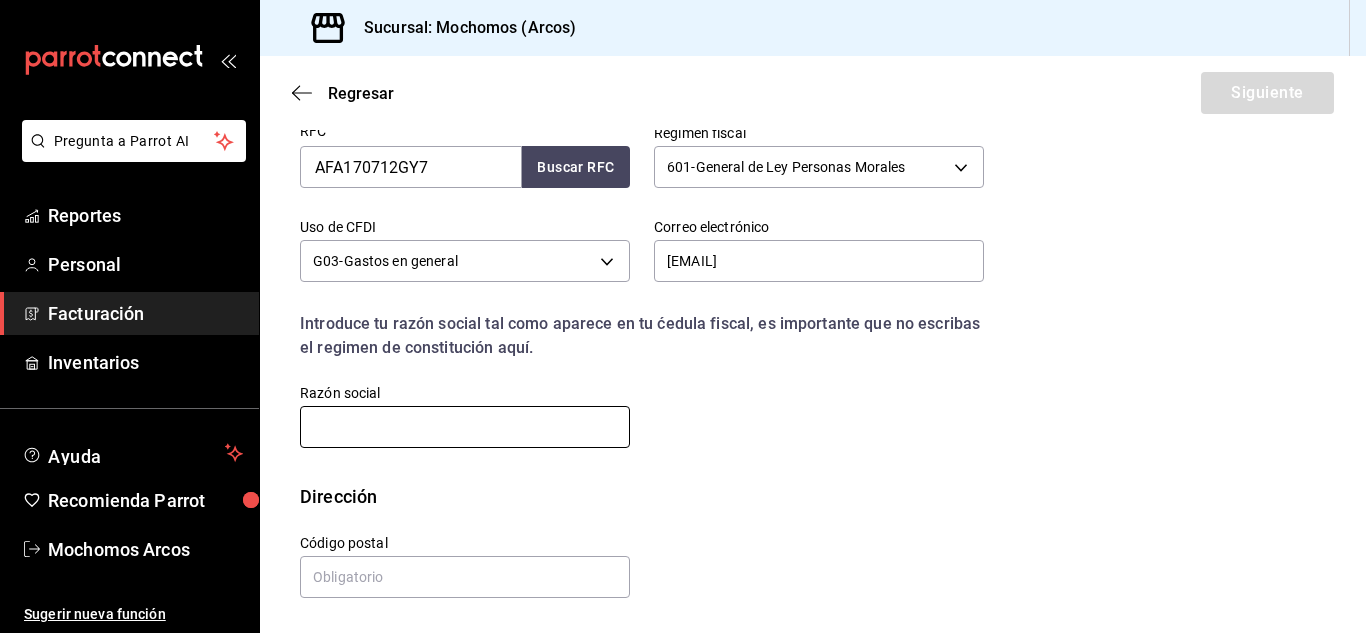 paste on "ARROYO FRANCO ASESORES FISCALES" 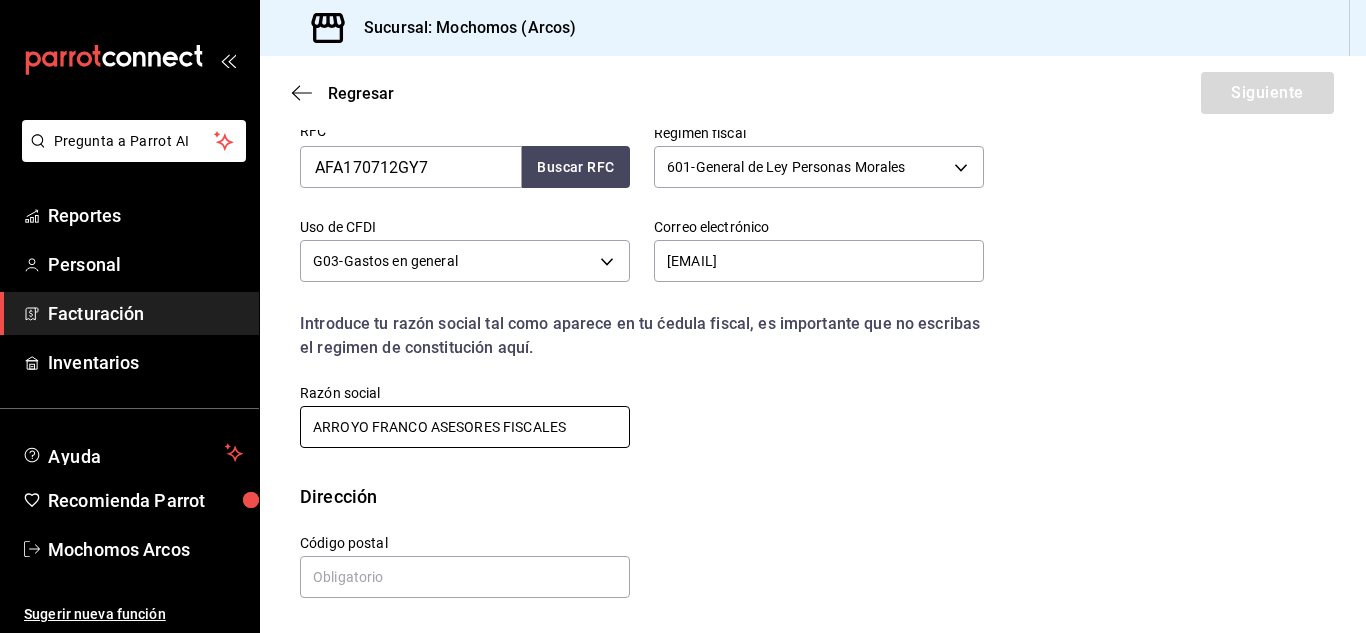 type on "ARROYO FRANCO ASESORES FISCALES" 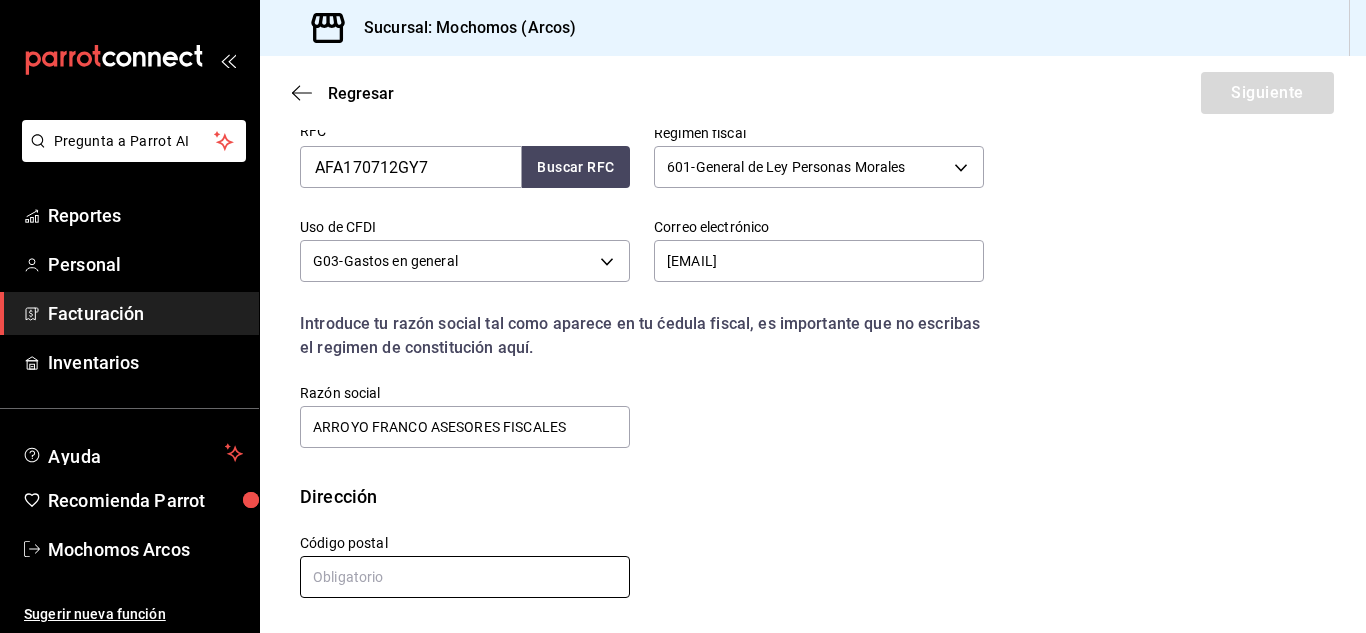 click at bounding box center (465, 577) 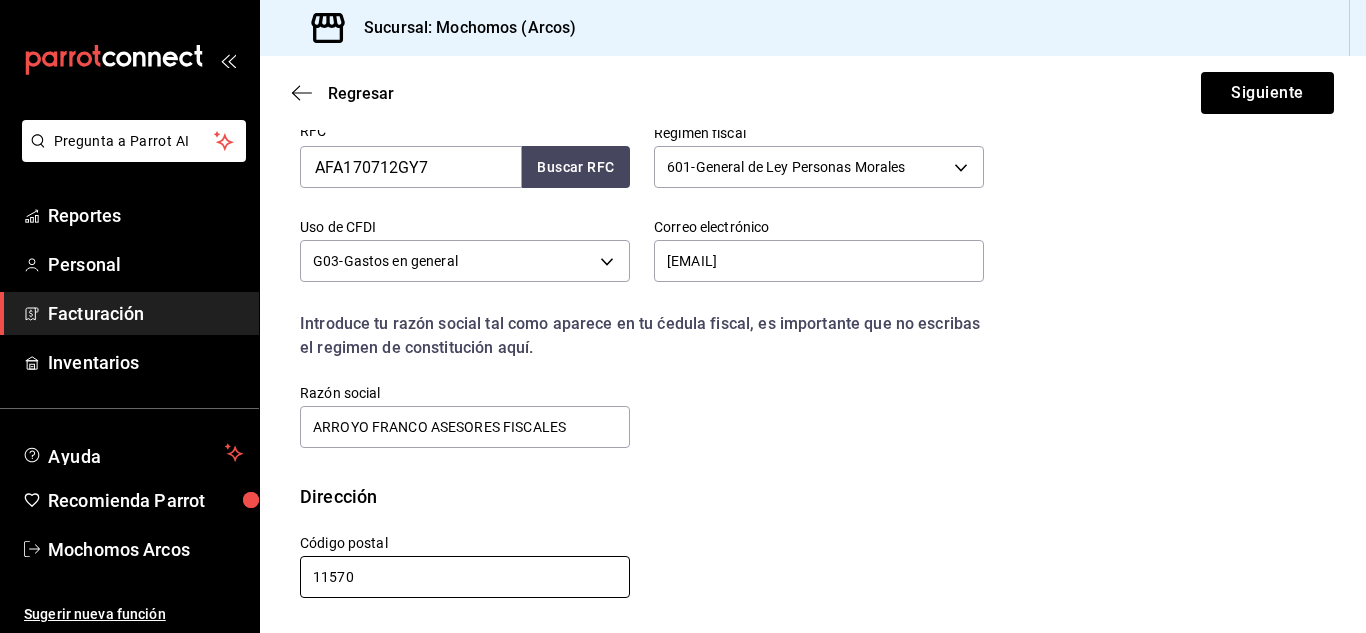 scroll, scrollTop: 403, scrollLeft: 0, axis: vertical 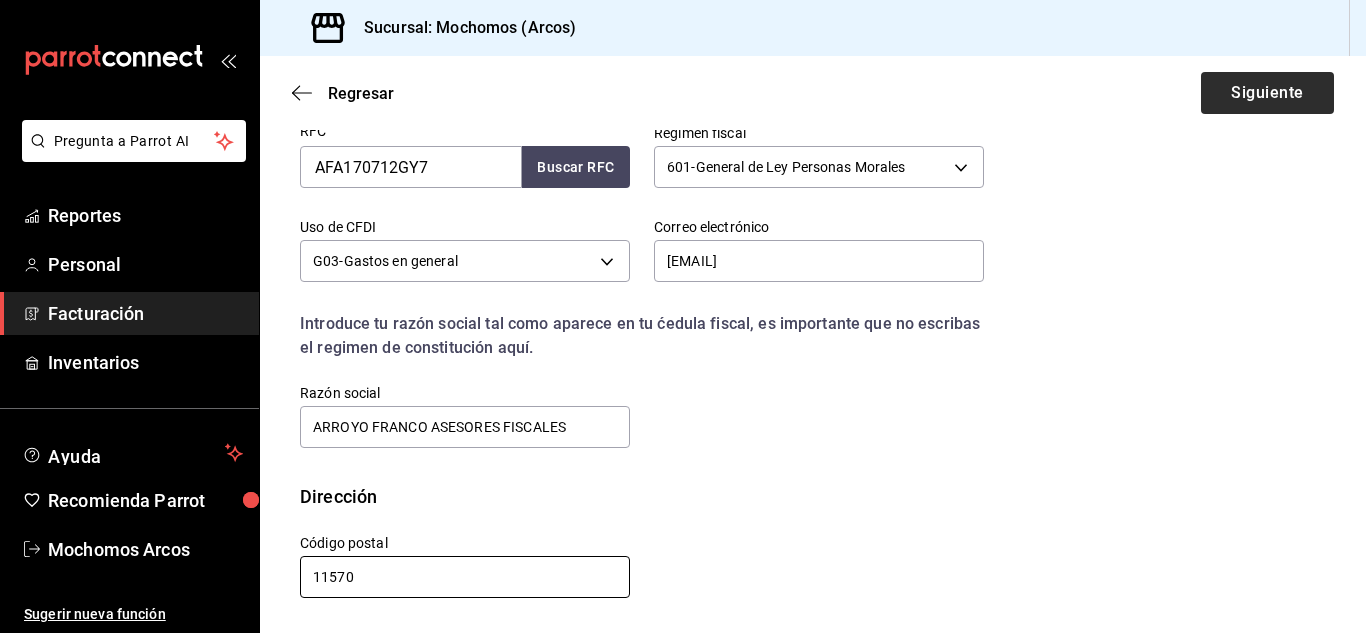type on "11570" 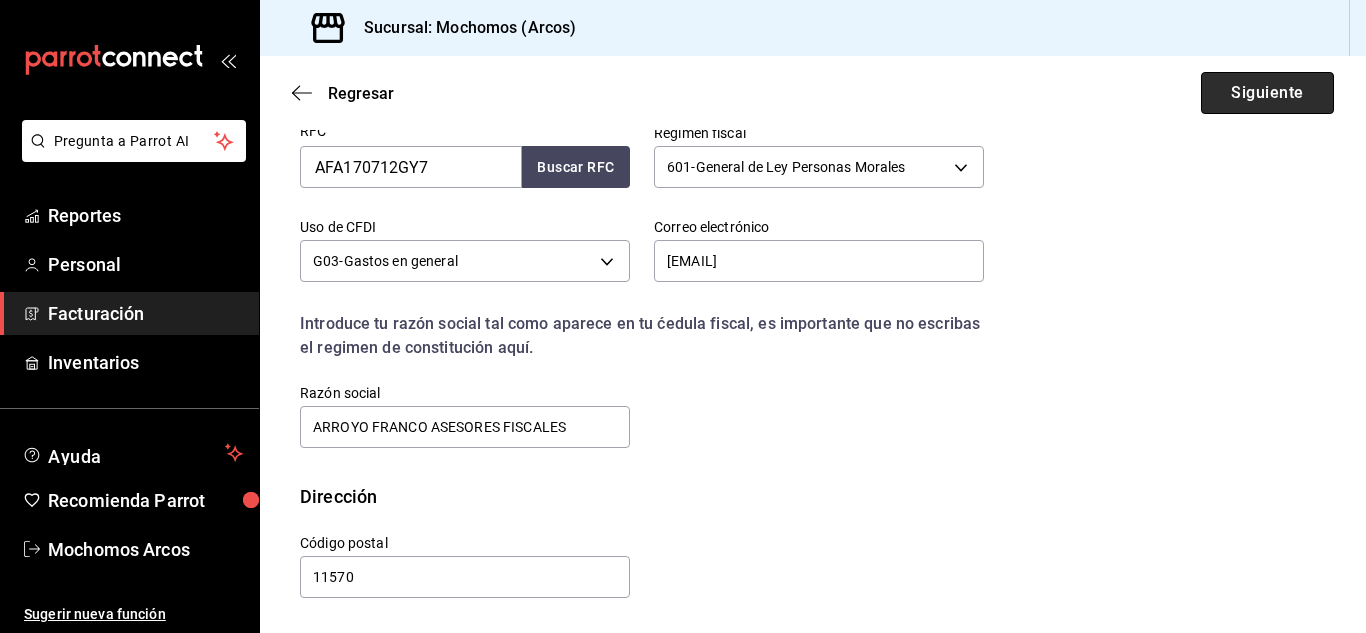 click on "Siguiente" at bounding box center (1267, 93) 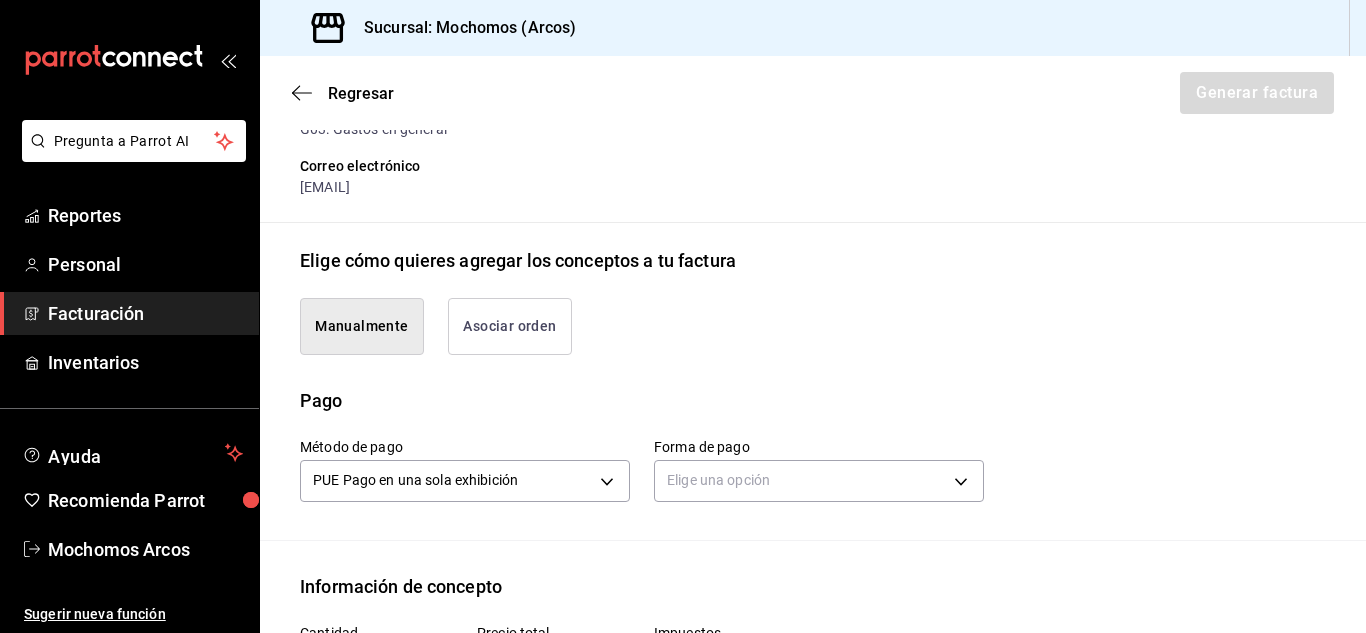 scroll, scrollTop: 500, scrollLeft: 0, axis: vertical 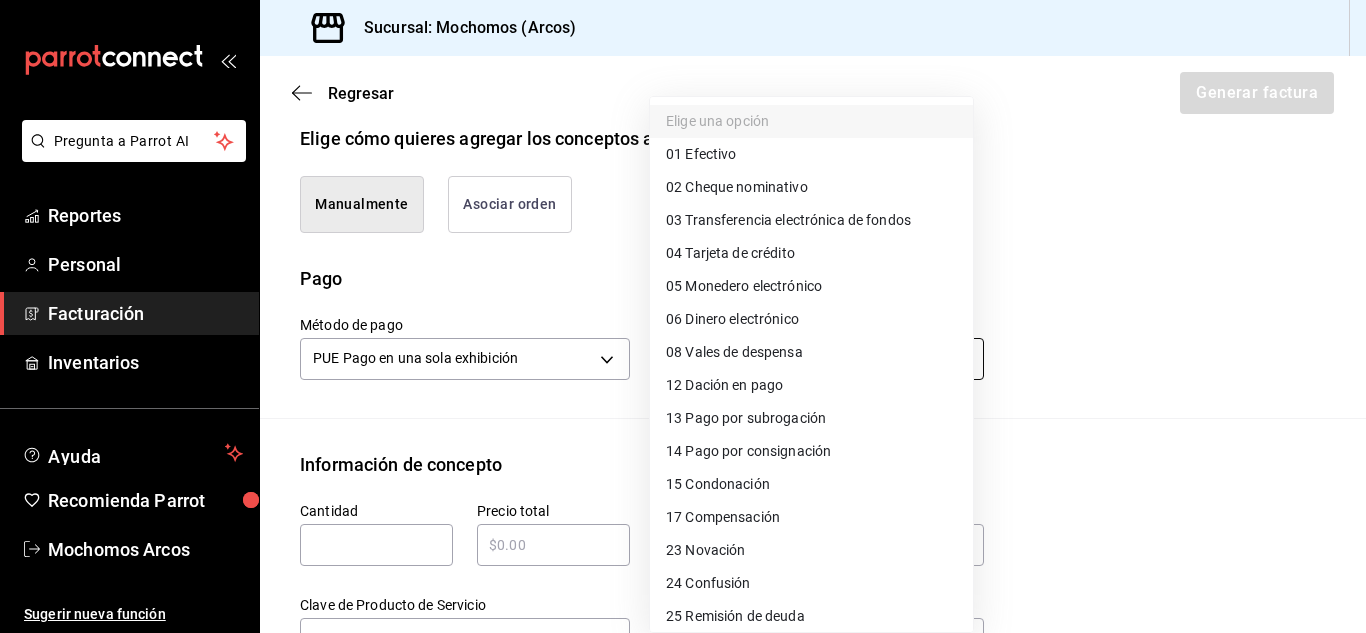 click on "Pregunta a Parrot AI Reportes   Personal   Facturación   Inventarios   Ayuda Recomienda Parrot   Mochomos Arcos   Sugerir nueva función   Sucursal: Mochomos (Arcos) Regresar Generar factura Emisor Perfil fiscal MERCADO DE EXPERIENCIAS Tipo de comprobante Ingreso Receptor Nombre / Razón social ARROYO FRANCO ASESORES FISCALES RFC Receptor AFA170712GY7 Régimen fiscal General de Ley Personas Morales Uso de CFDI G03: Gastos en general Correo electrónico [EMAIL] Elige cómo quieres agregar los conceptos a tu factura Manualmente Asociar orden Pago Método de pago PUE   Pago en una sola exhibición PUE Forma de pago Elige una opción Información de concepto Cantidad ​ Precio total ​ Impuestos Elige una opción Clave de Producto de Servicio 90101500 - Establecimientos para comer y beber ​ Unidad E48 - Unidad de Servicio ​ Descripción Agregar IVA Total $0.00 IEPS Total $0.00 Subtotal $0.00 Total $0.00 Orden Cantidad Clave Unidad Monto Impuesto Subtotal Total Pregunta a Parrot AI" at bounding box center [683, 316] 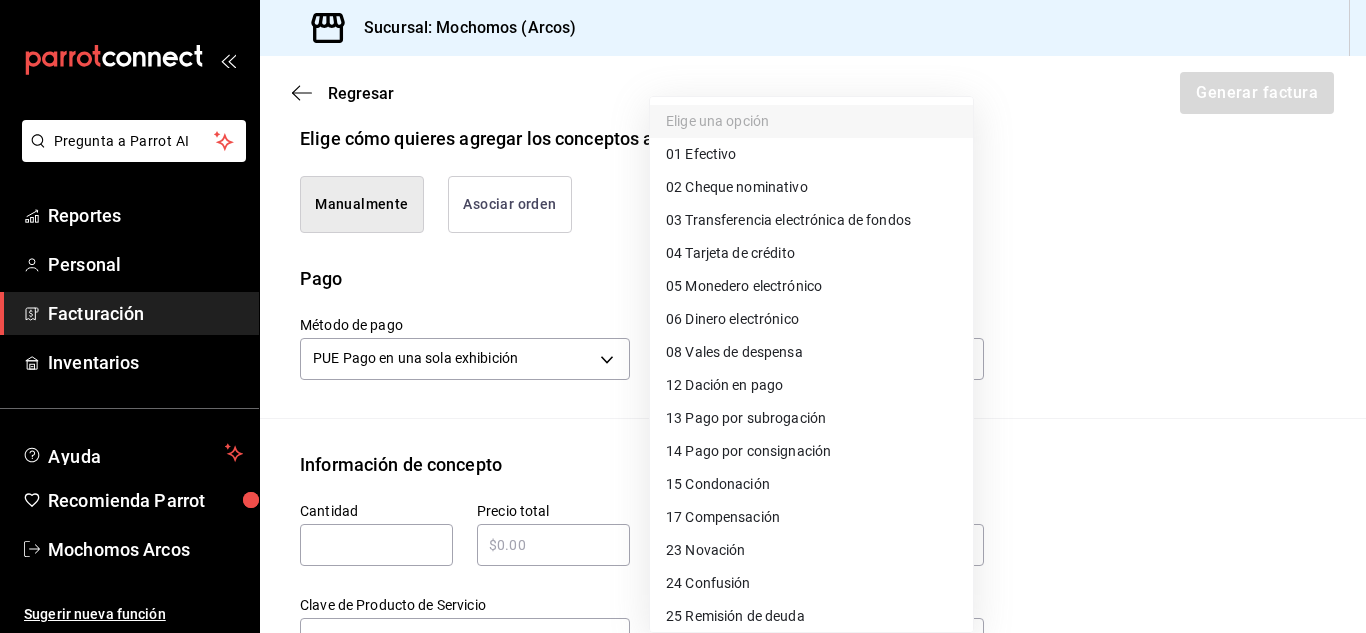 click on "04   Tarjeta de crédito" at bounding box center [730, 253] 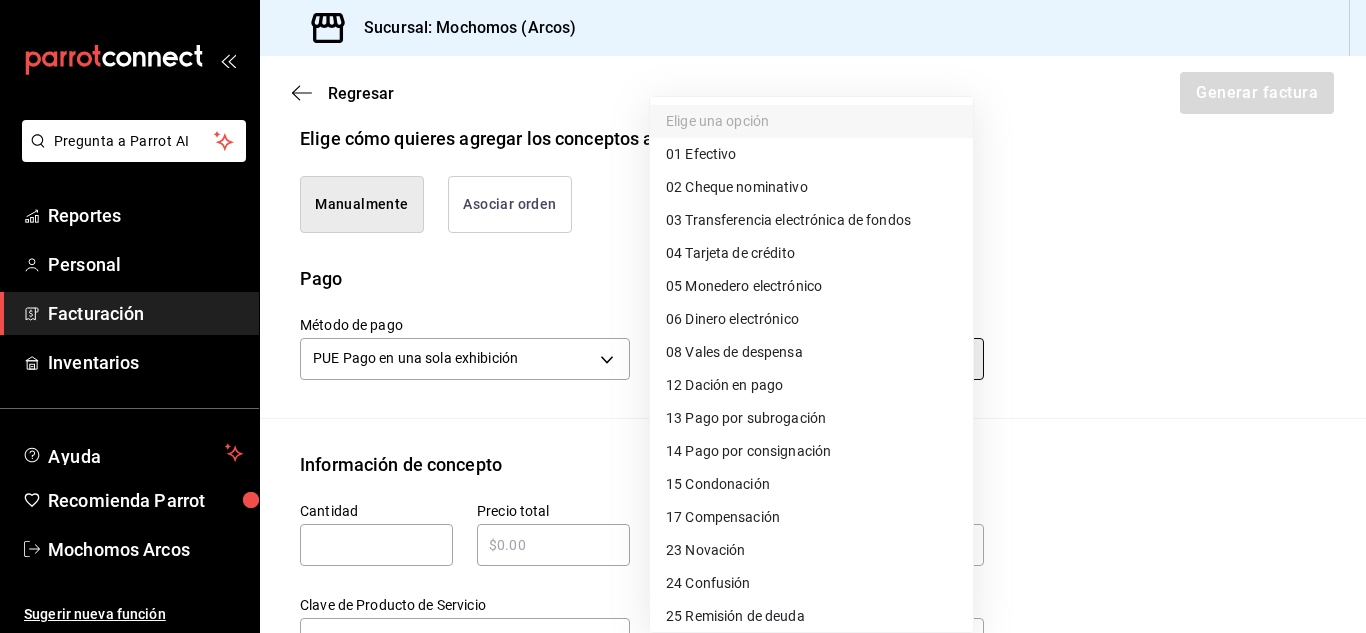 type on "04" 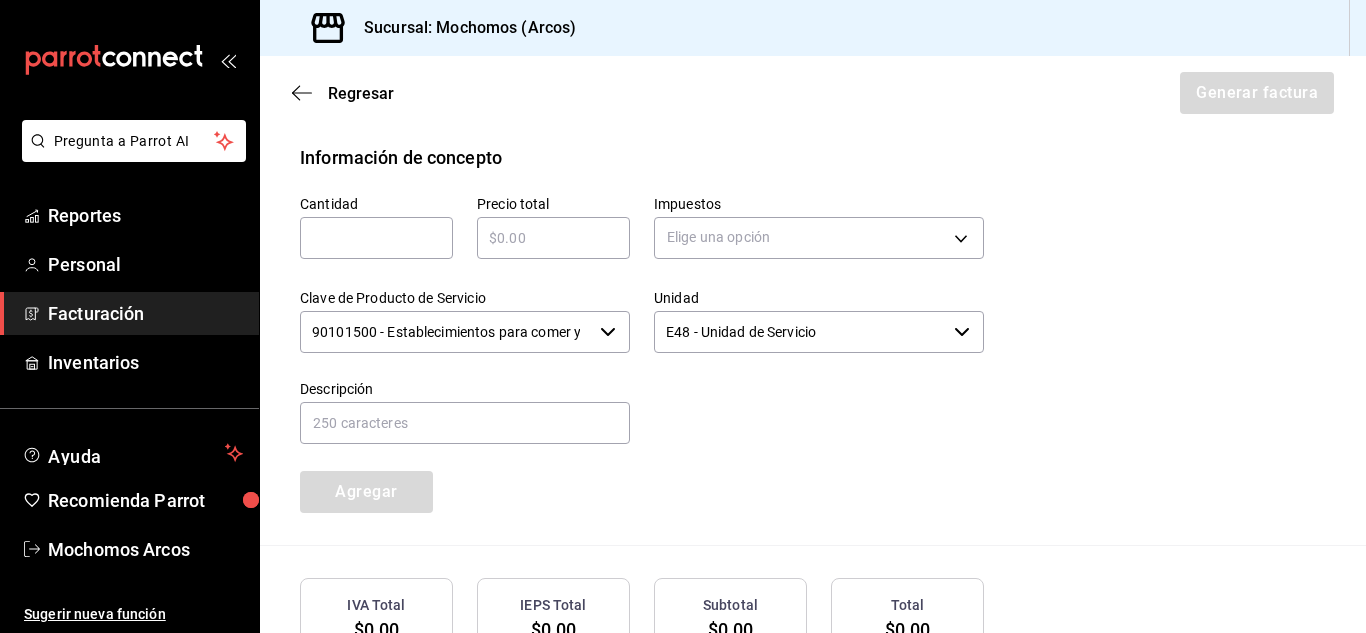 scroll, scrollTop: 900, scrollLeft: 0, axis: vertical 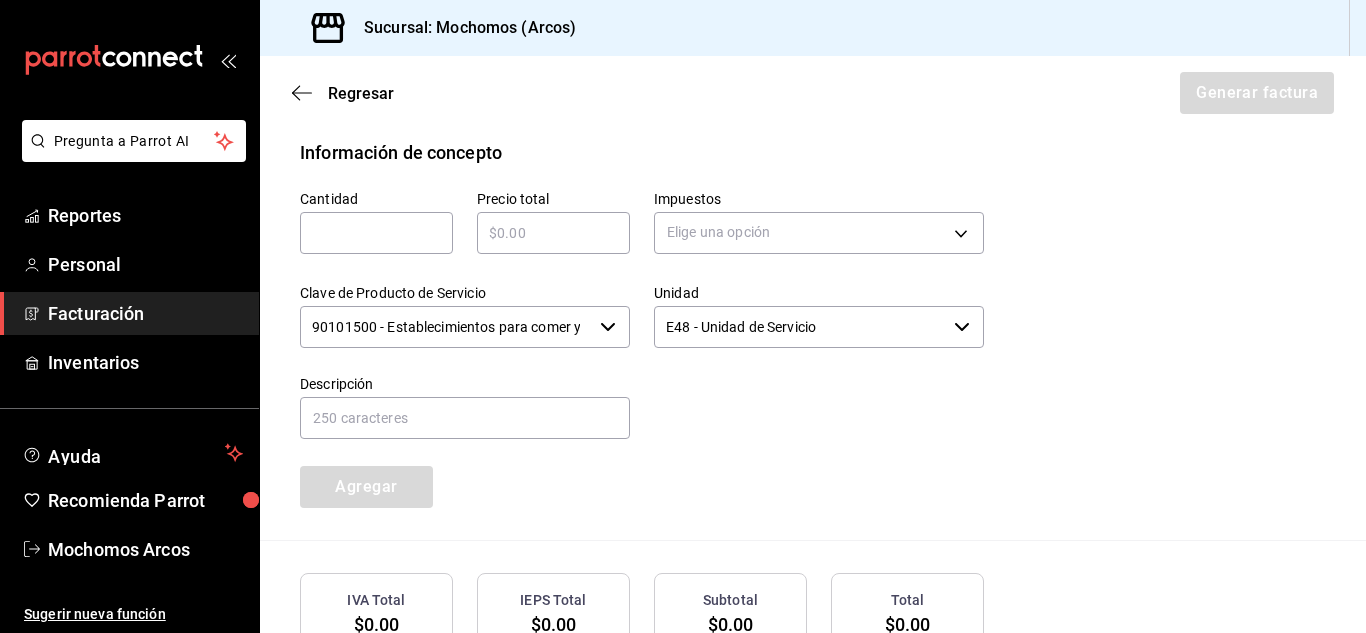 click on "​" at bounding box center (376, 233) 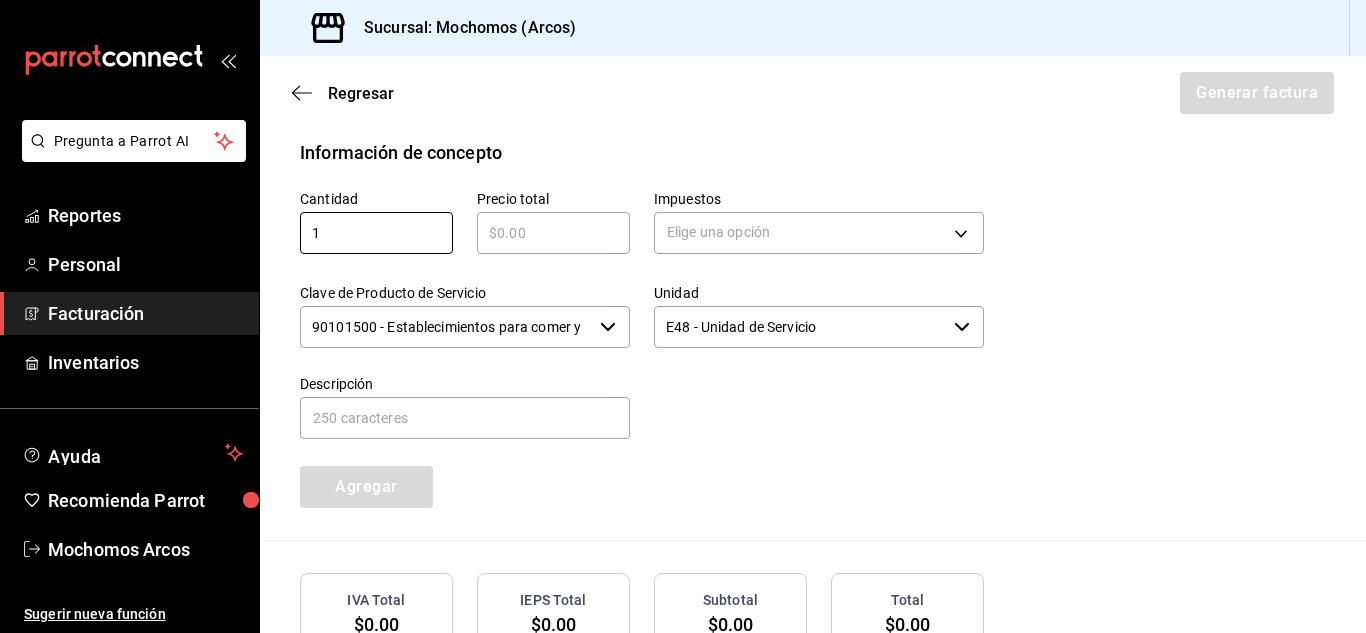 type on "1" 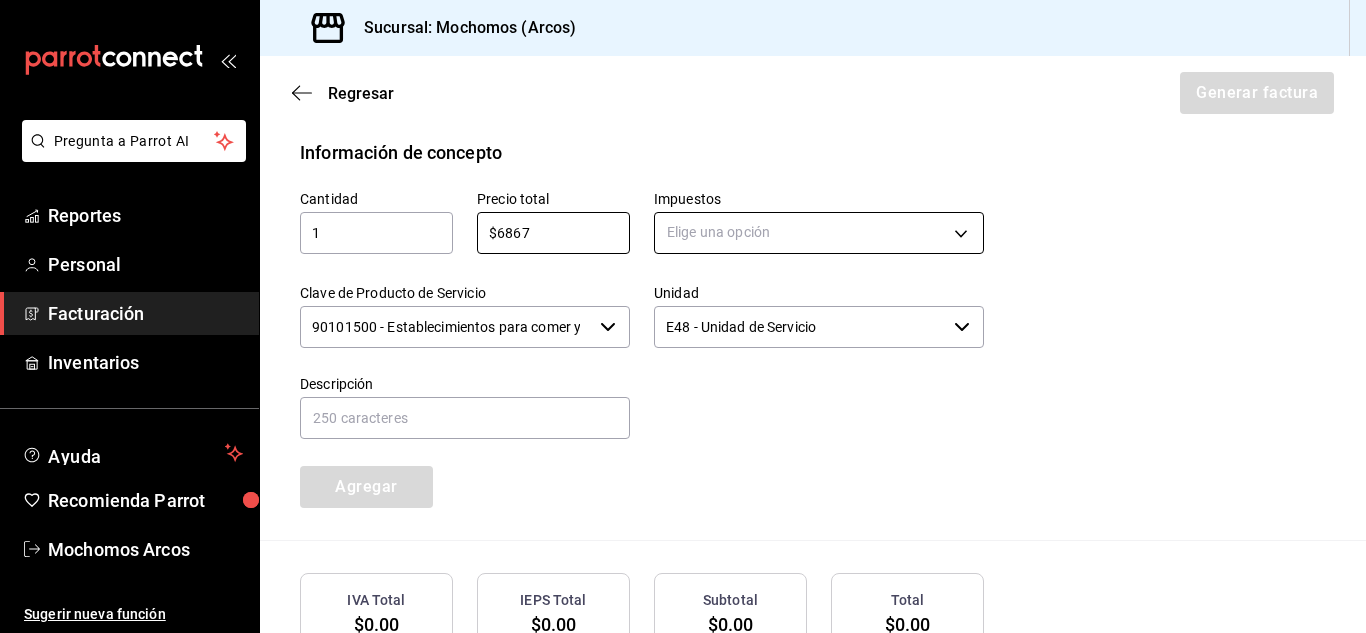 type on "$6867" 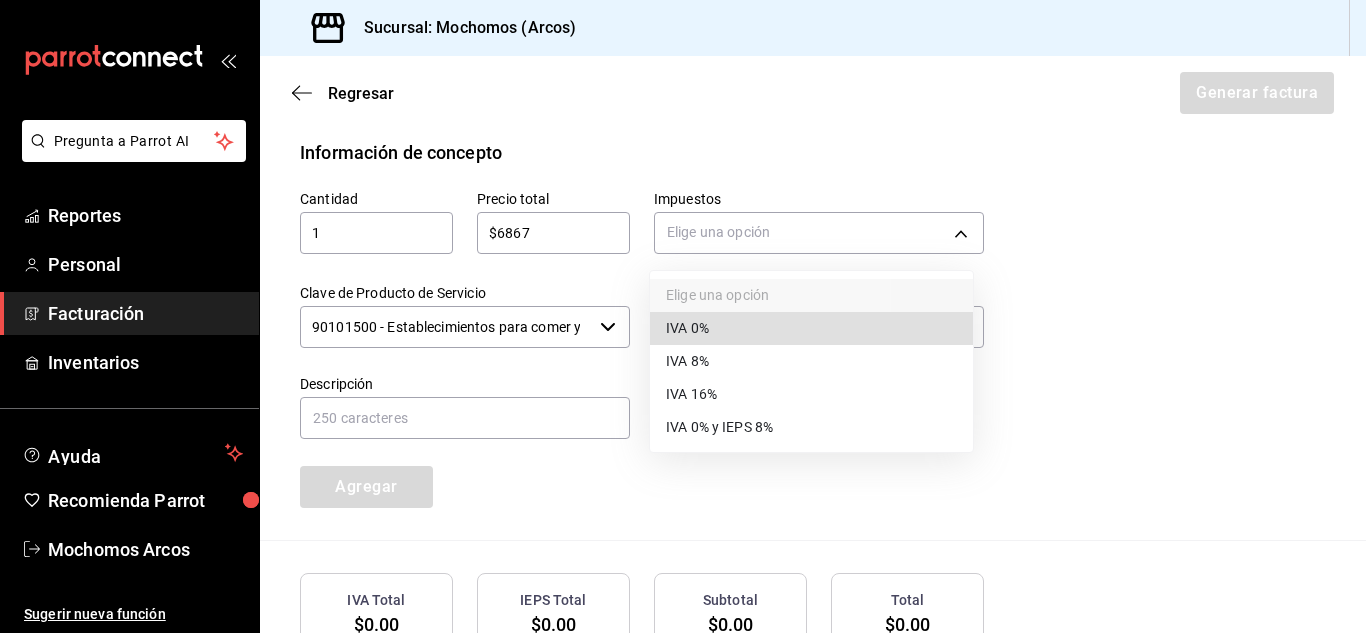 click on "IVA 16%" at bounding box center (691, 394) 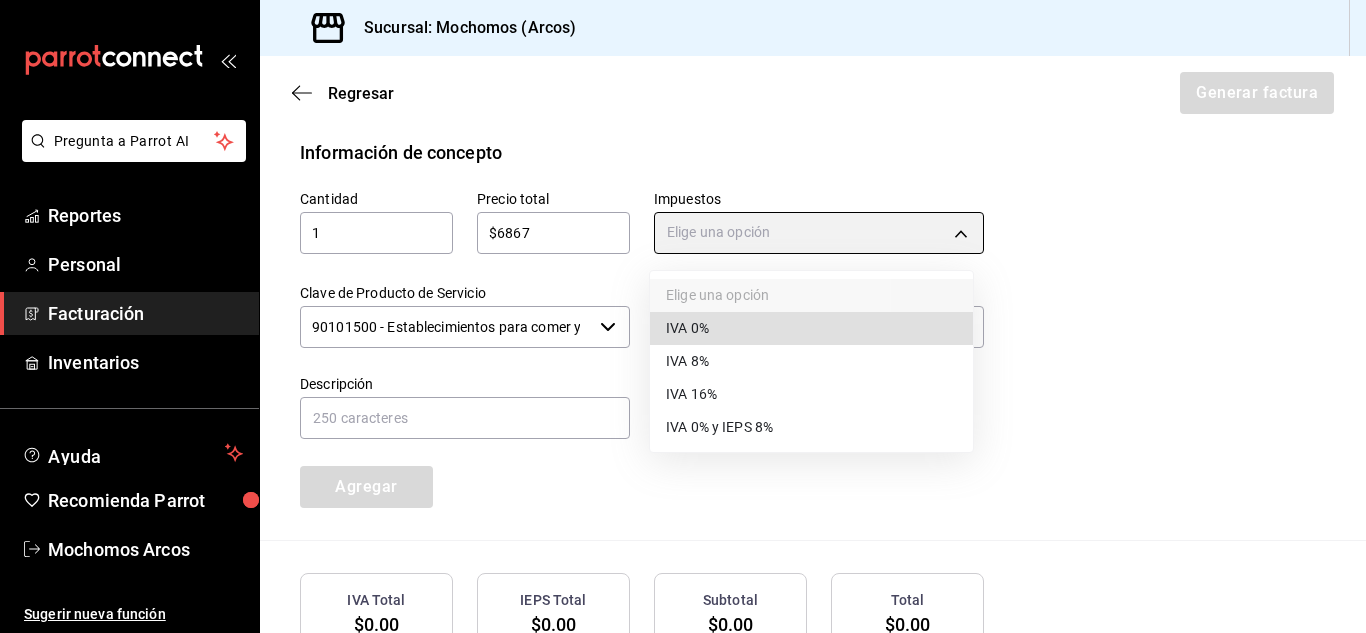 type on "IVA_16" 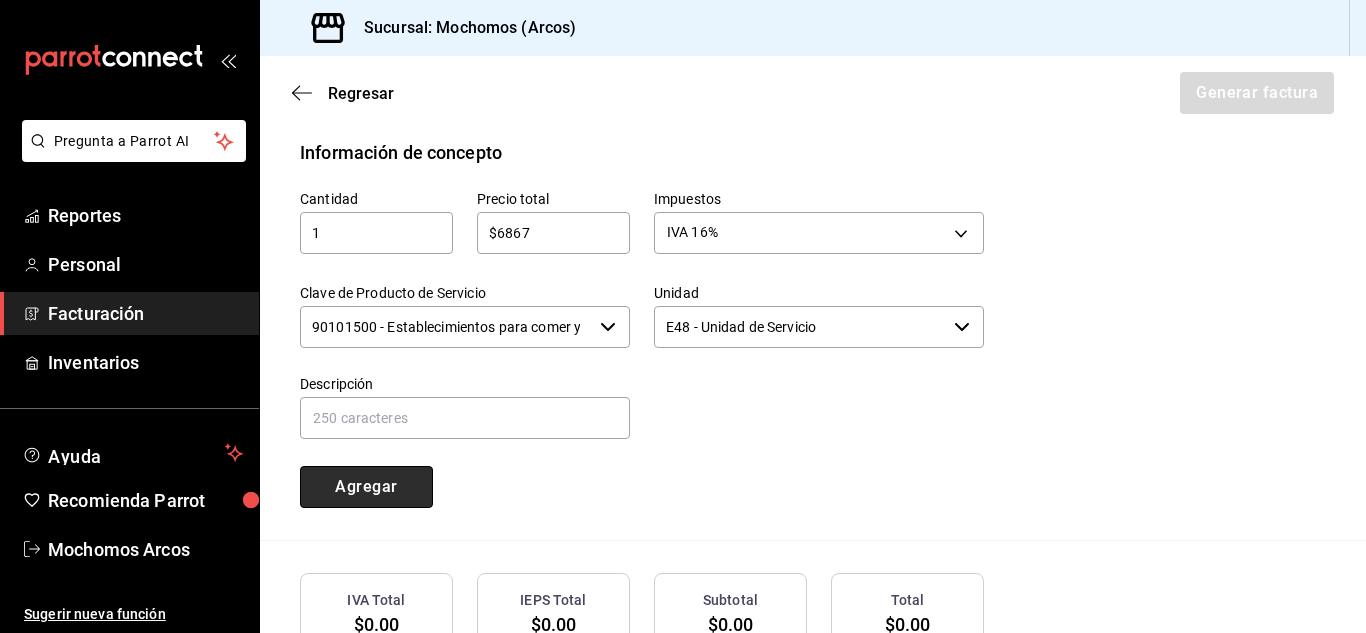 click on "Agregar" at bounding box center [366, 487] 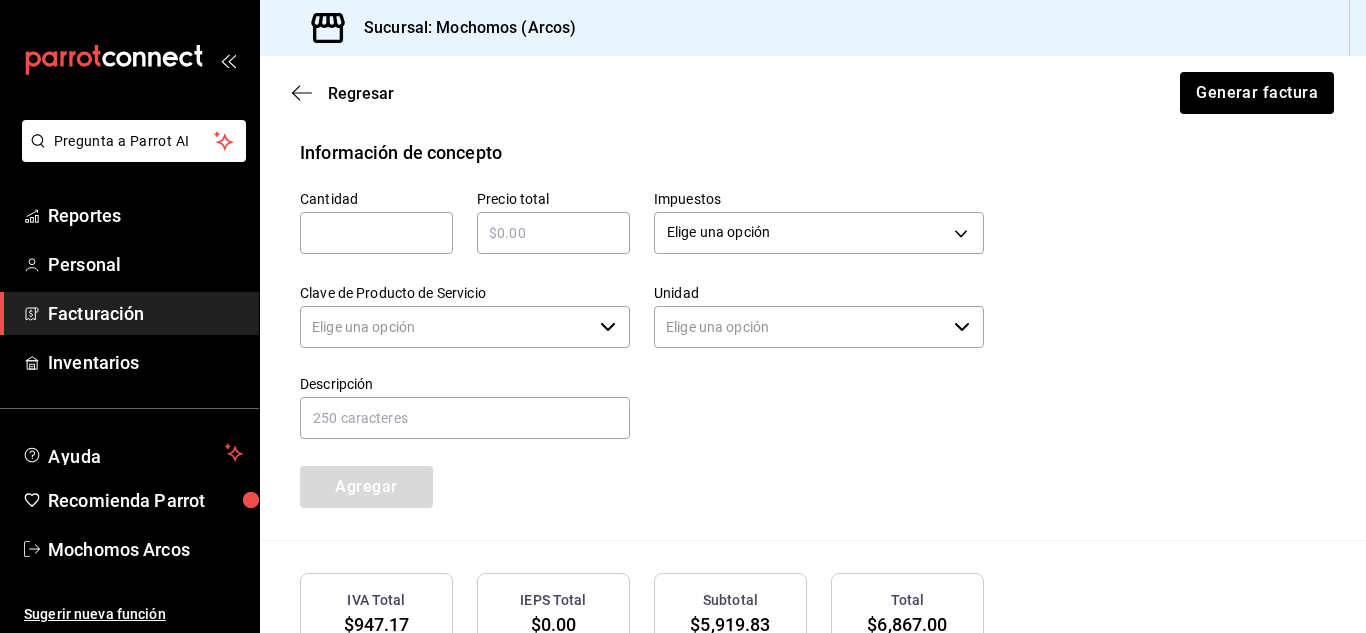 type 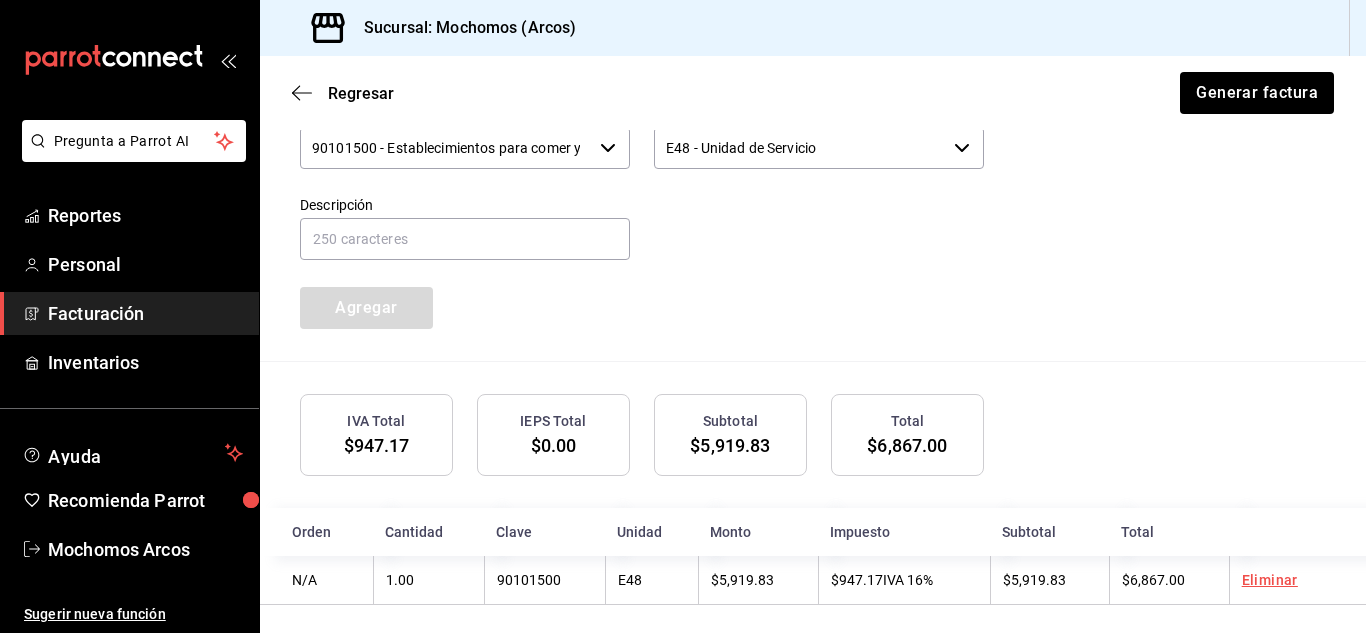 scroll, scrollTop: 1093, scrollLeft: 0, axis: vertical 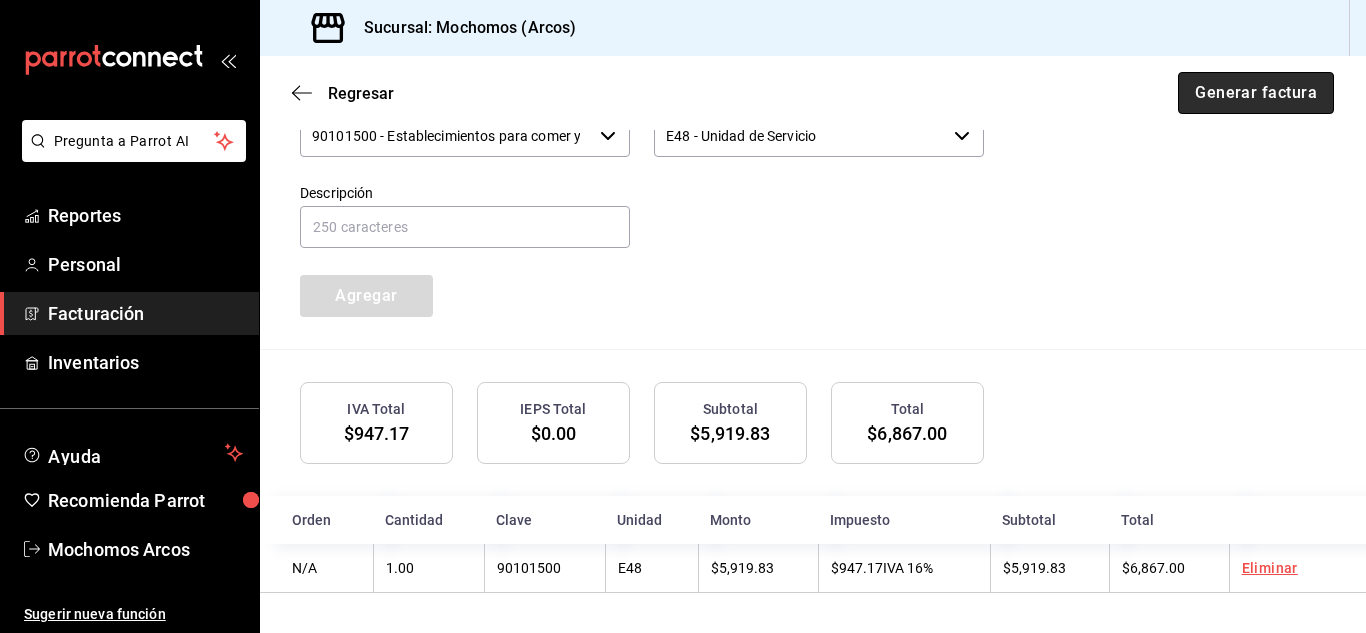 click on "Generar factura" at bounding box center (1256, 93) 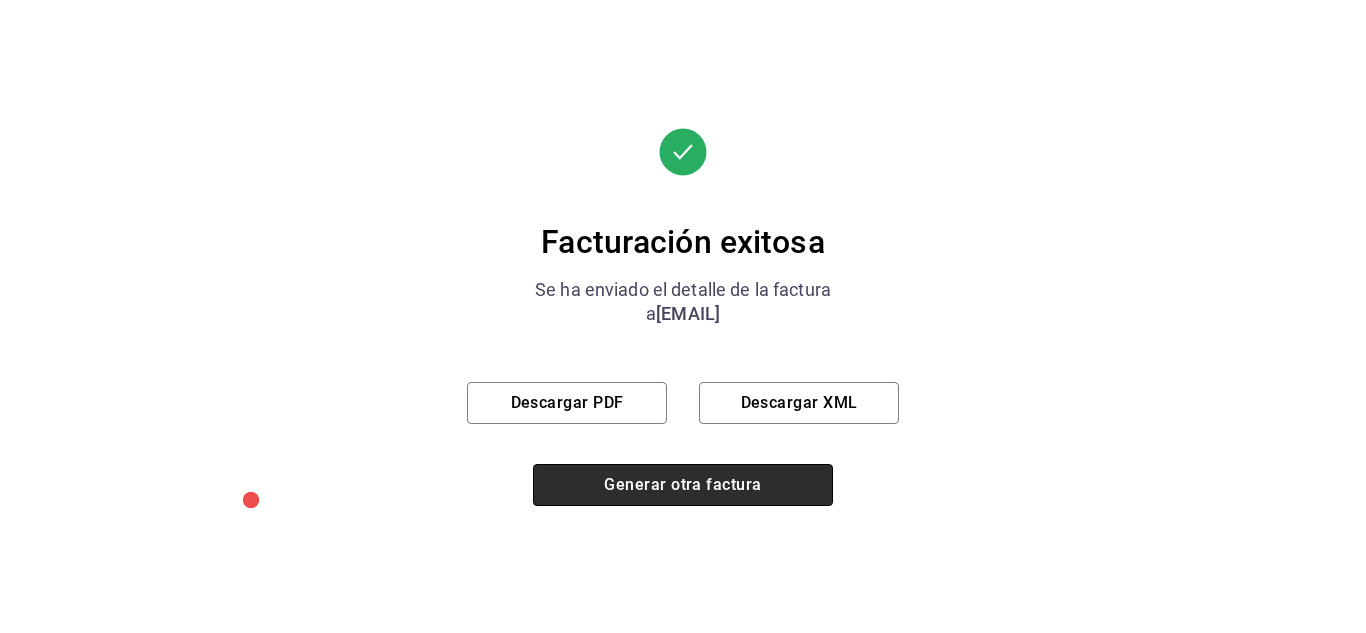 click on "Generar otra factura" at bounding box center (683, 485) 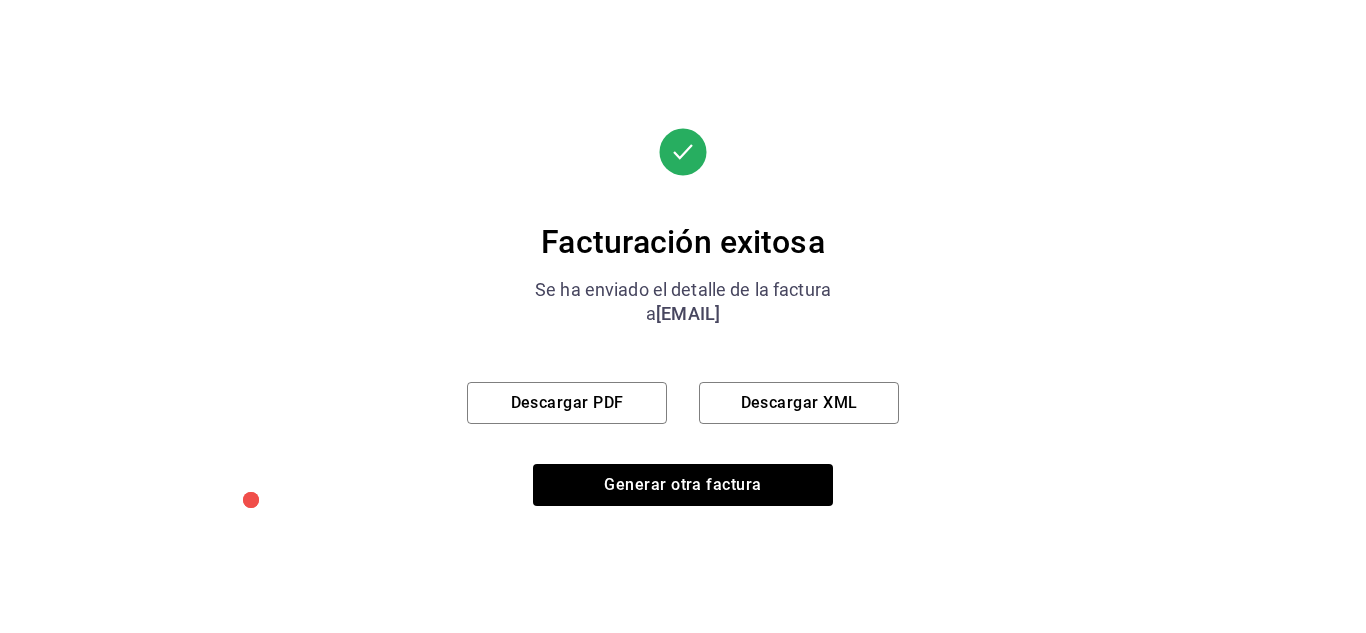 scroll, scrollTop: 240, scrollLeft: 0, axis: vertical 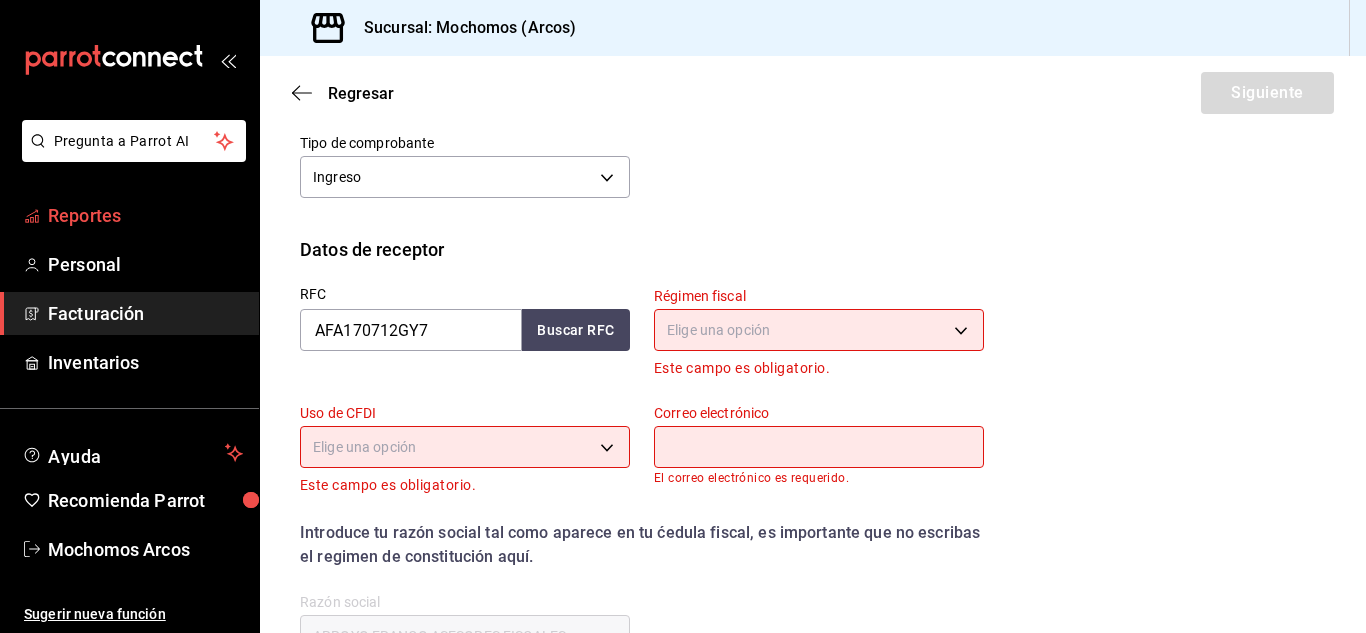 click on "Reportes" at bounding box center [145, 215] 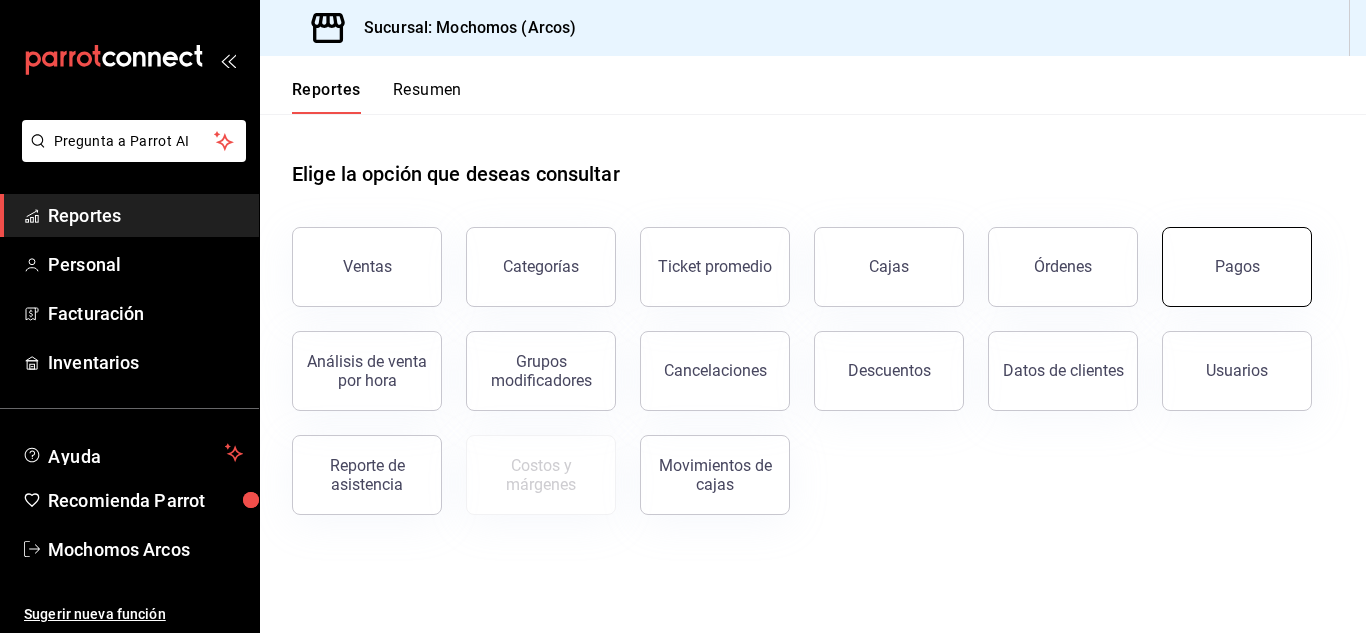 click on "Pagos" at bounding box center (1237, 267) 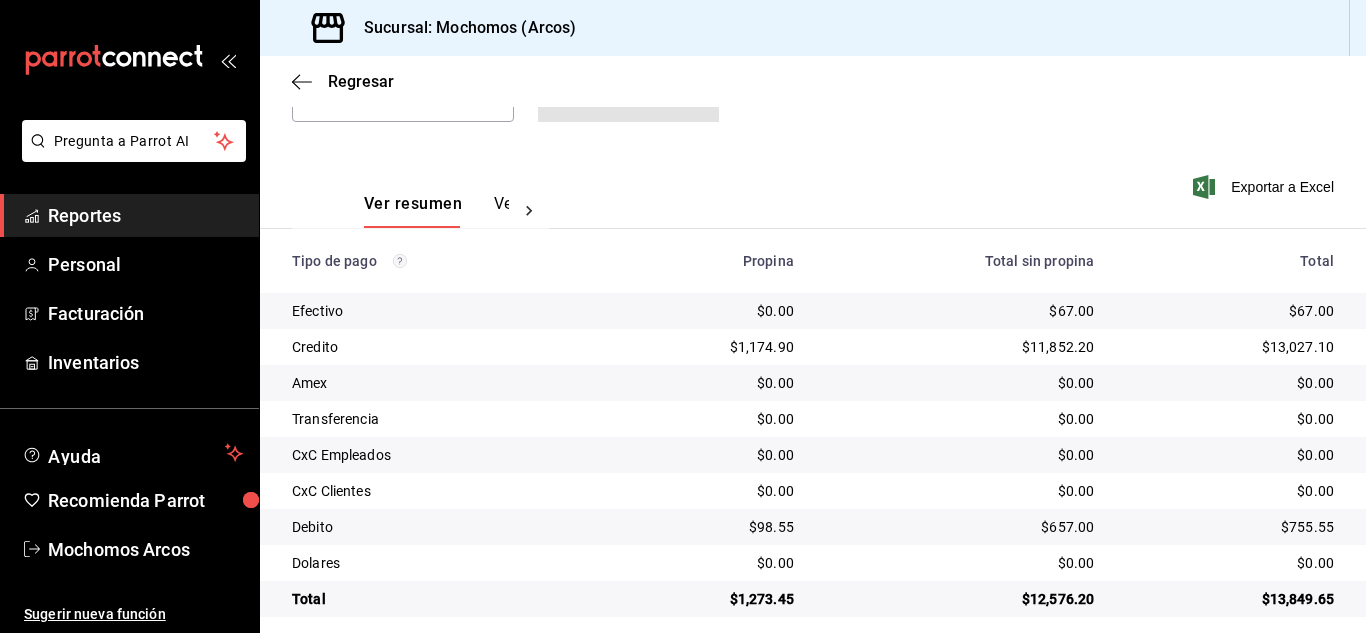 scroll, scrollTop: 250, scrollLeft: 0, axis: vertical 